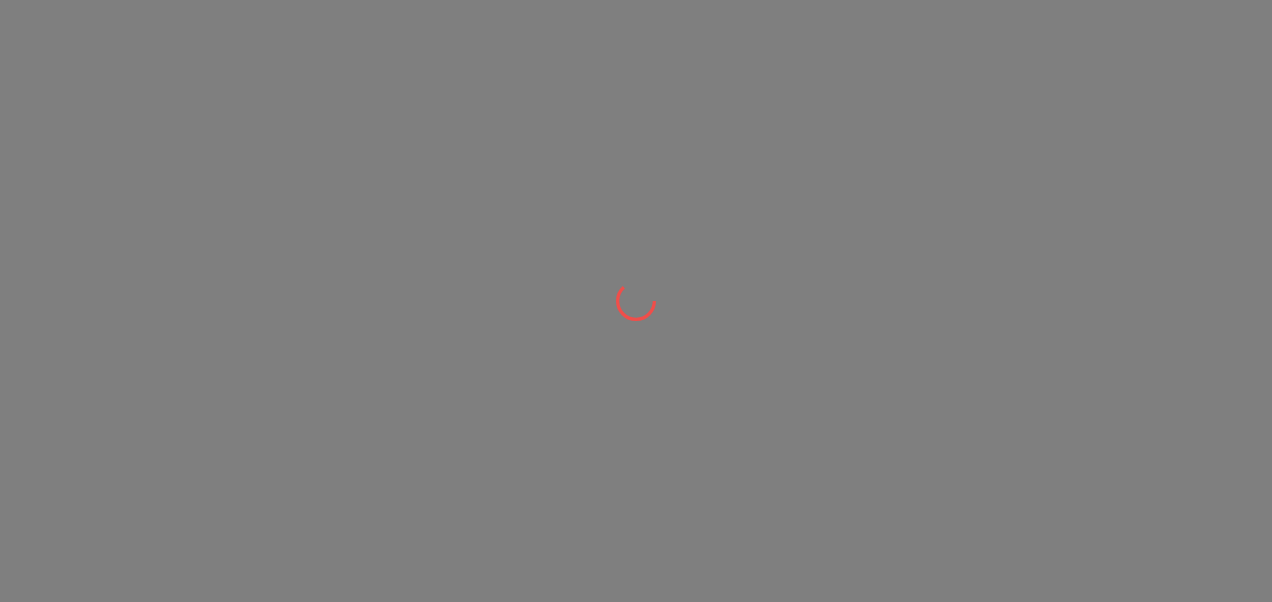 scroll, scrollTop: 0, scrollLeft: 0, axis: both 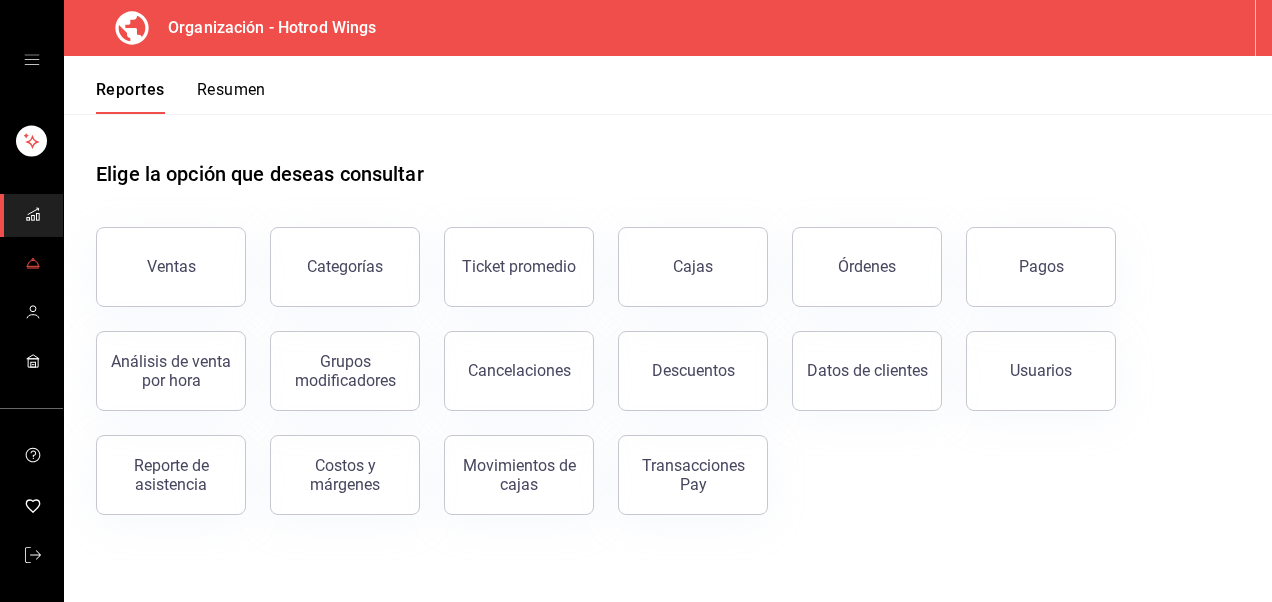 click 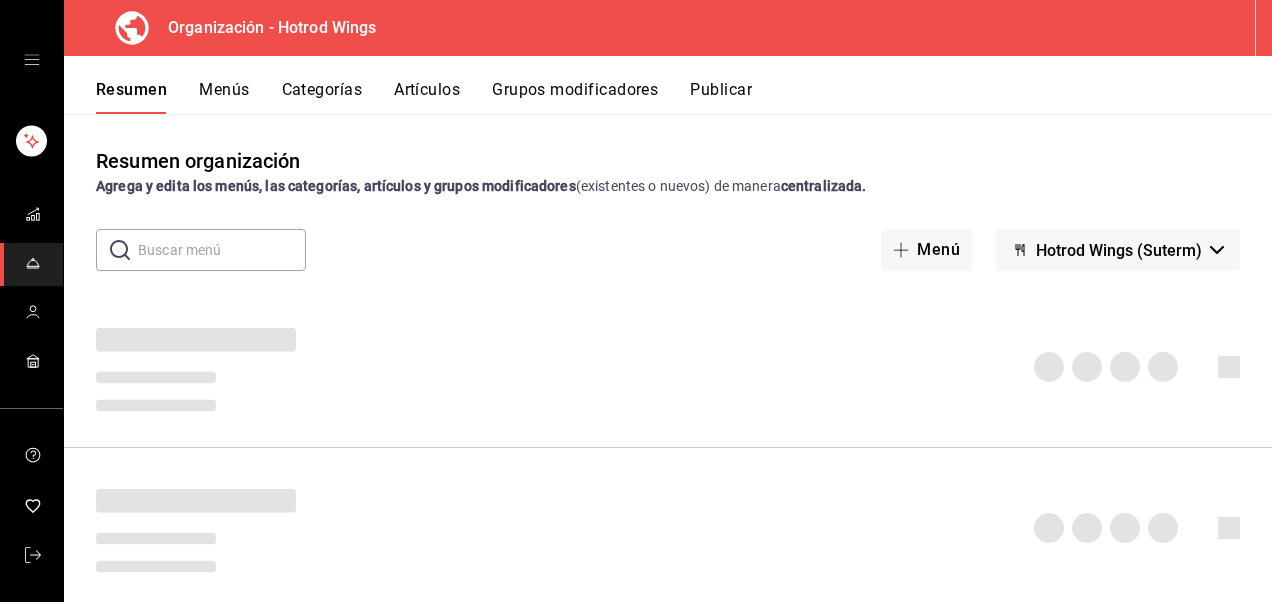 click on "Artículos" at bounding box center [427, 97] 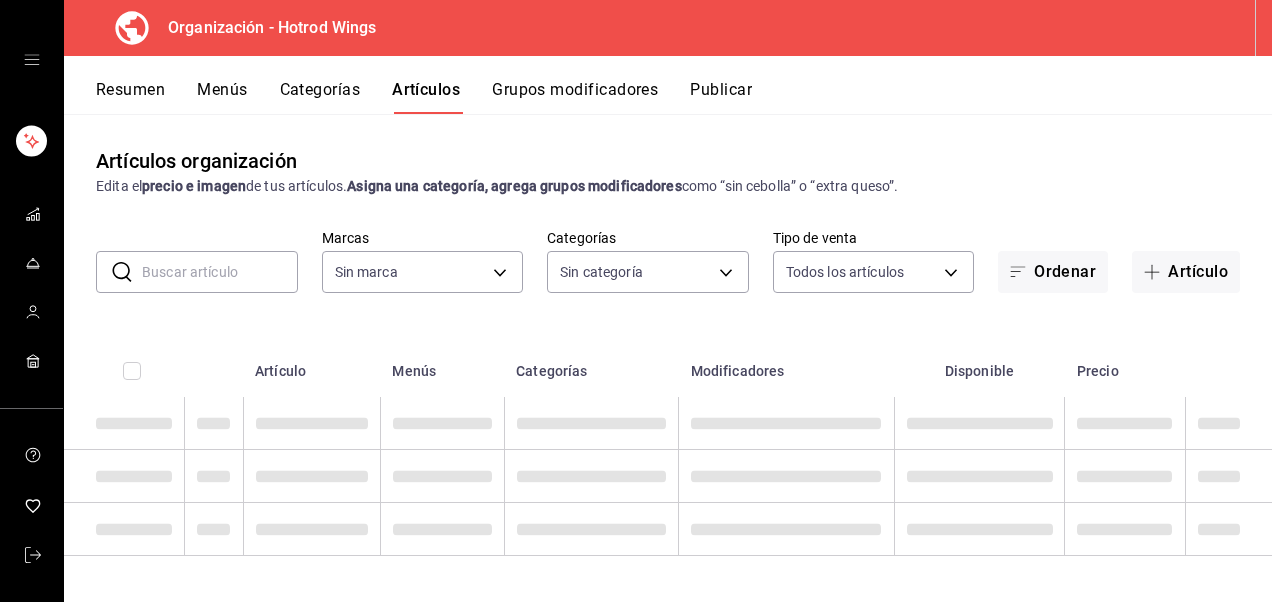 click at bounding box center (220, 272) 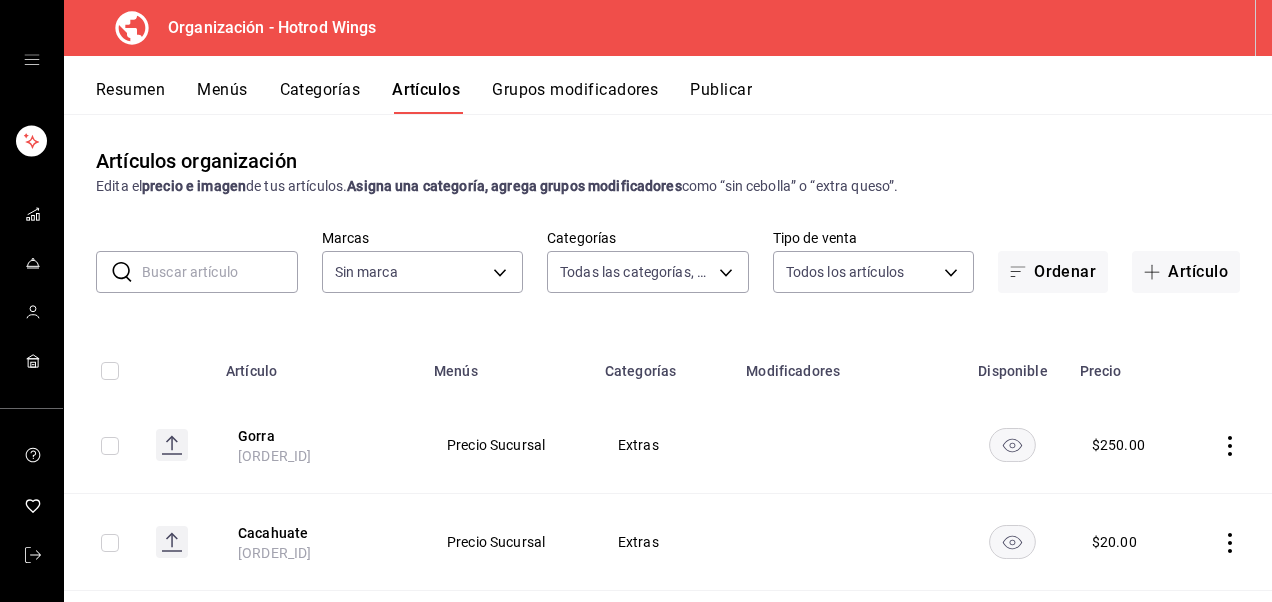 type on "[UUID_LIST]" 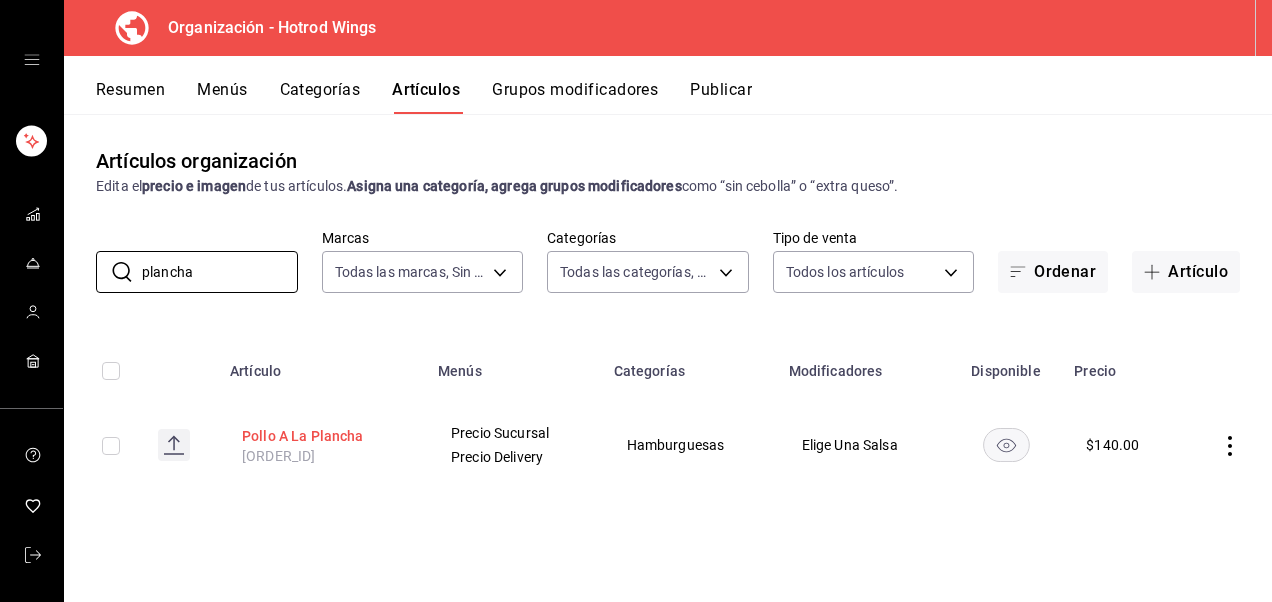 type on "plancha" 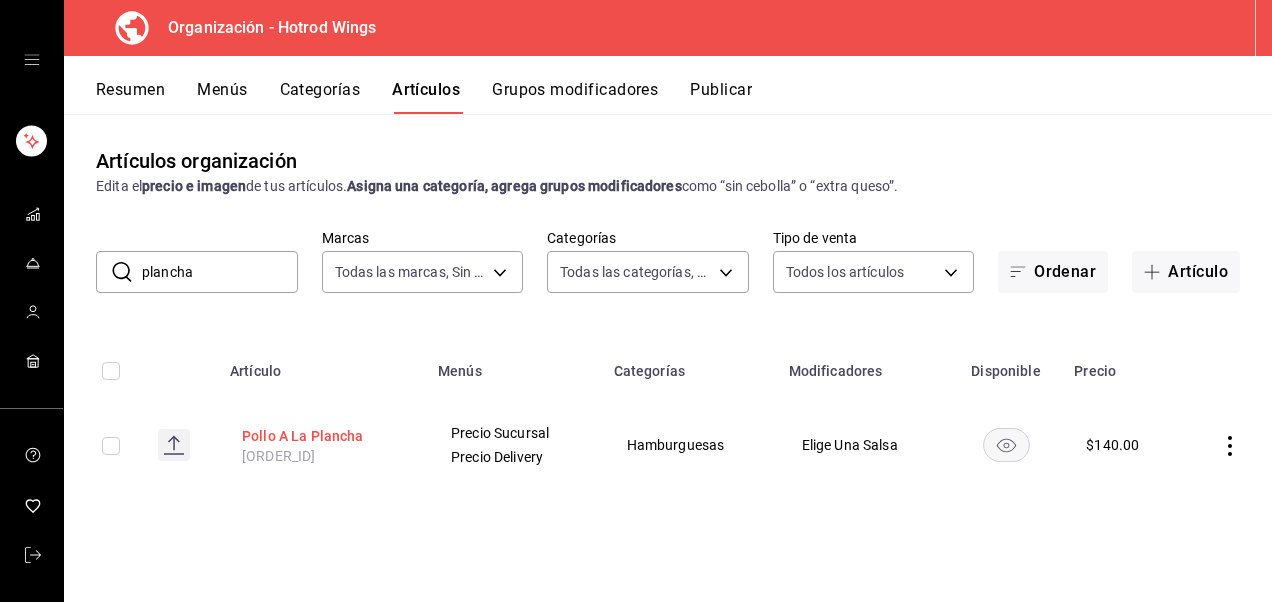 click on "Pollo A La Plancha" at bounding box center (322, 436) 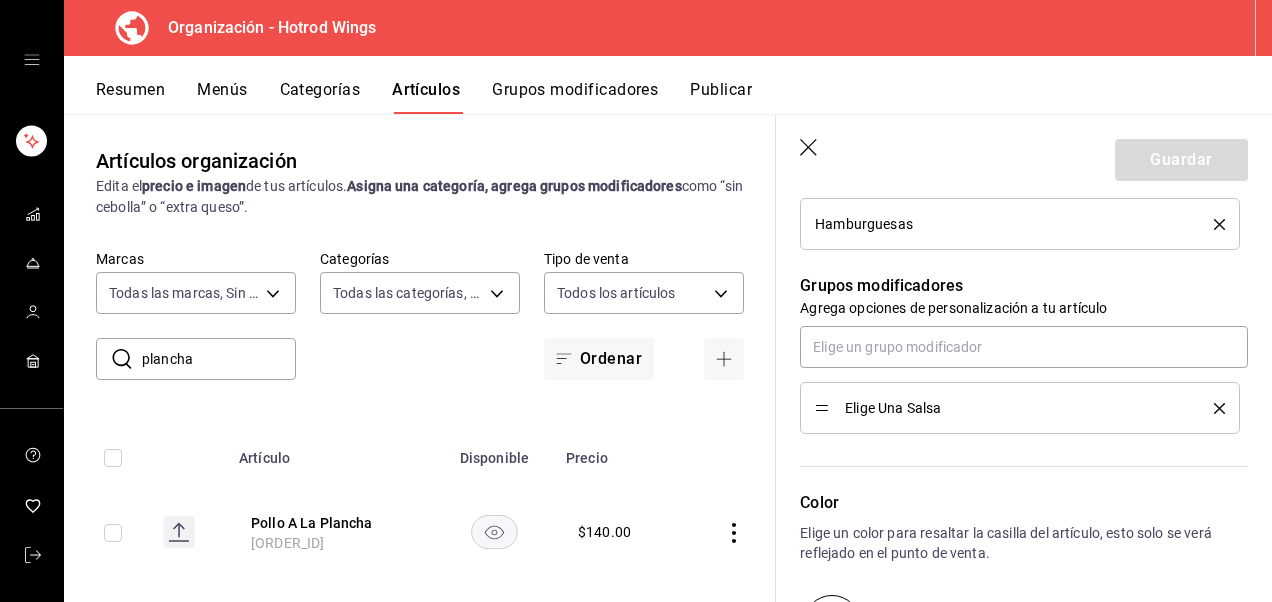 scroll, scrollTop: 968, scrollLeft: 0, axis: vertical 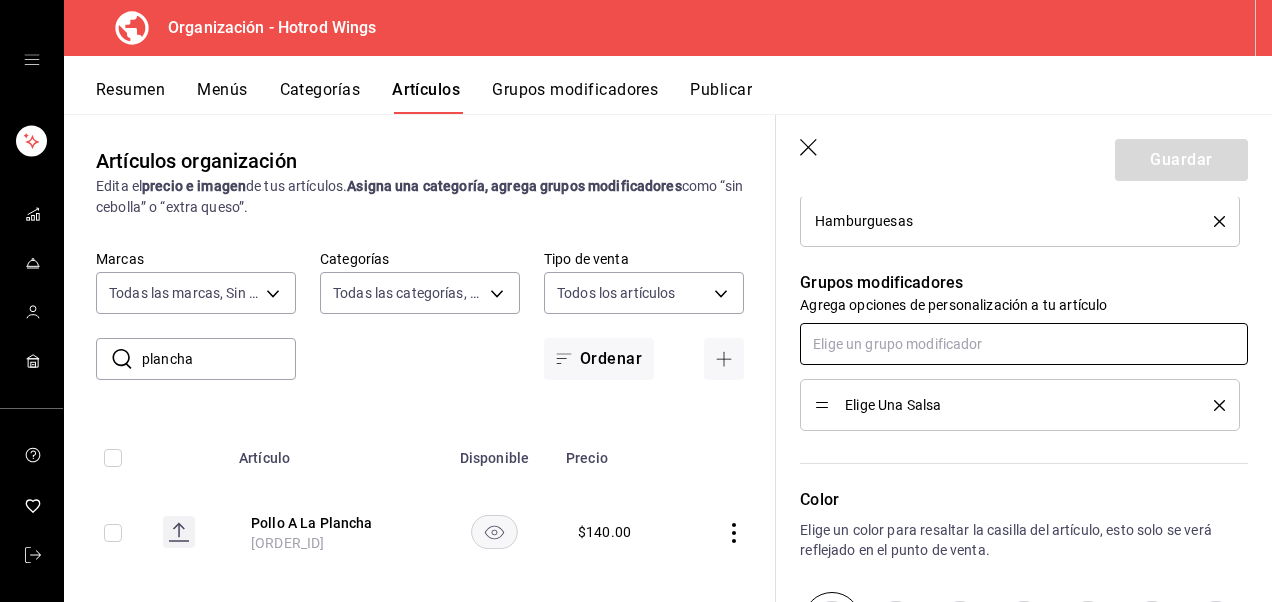 click at bounding box center (1024, 344) 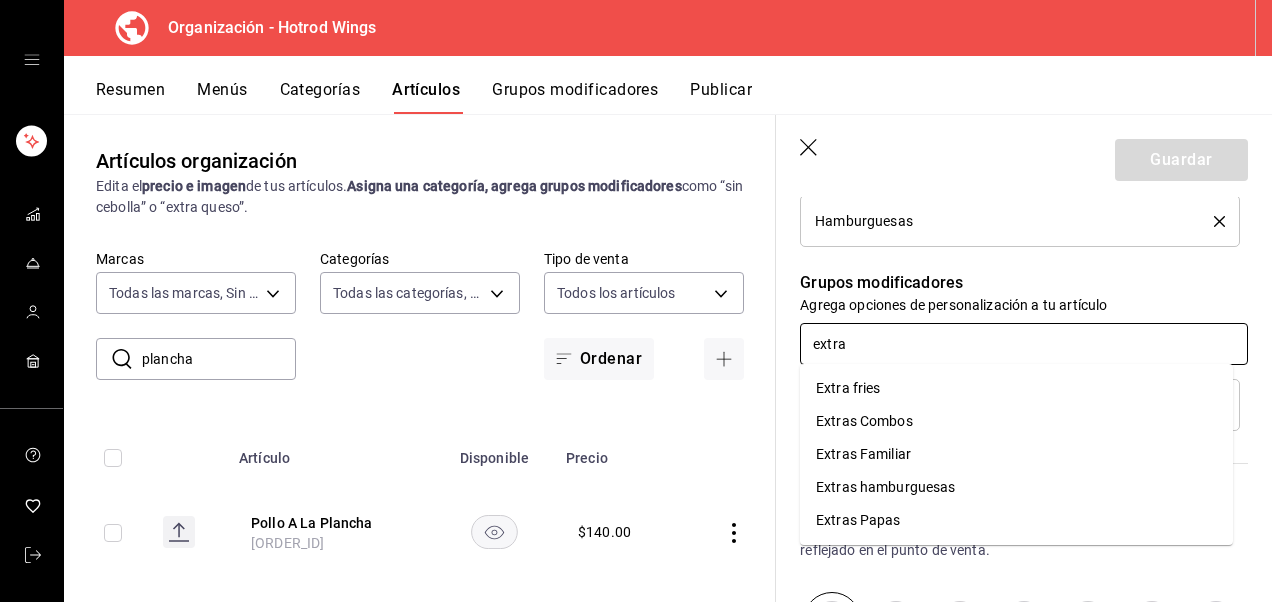 type on "extras" 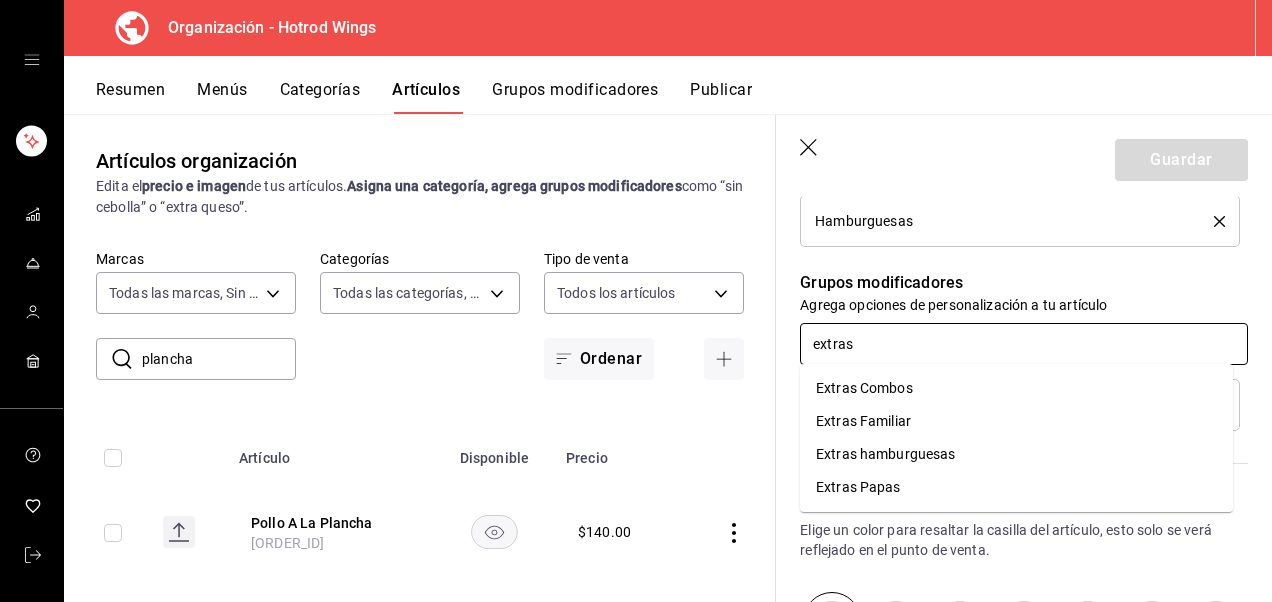 click on "Extras hamburguesas" at bounding box center (886, 454) 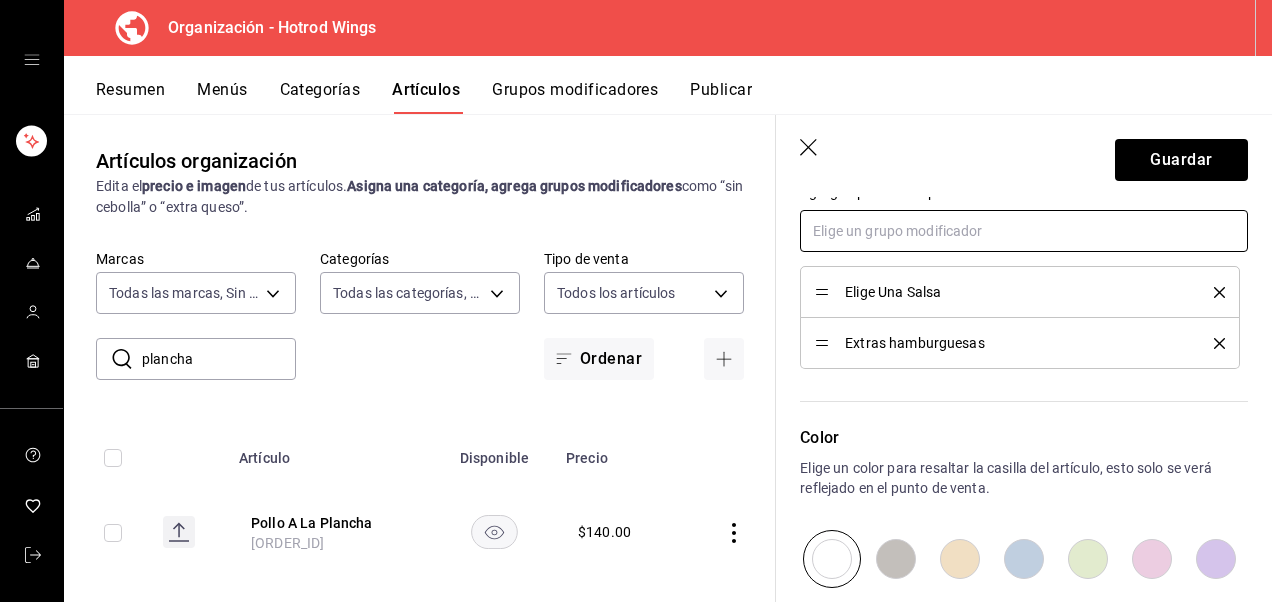 scroll, scrollTop: 1086, scrollLeft: 0, axis: vertical 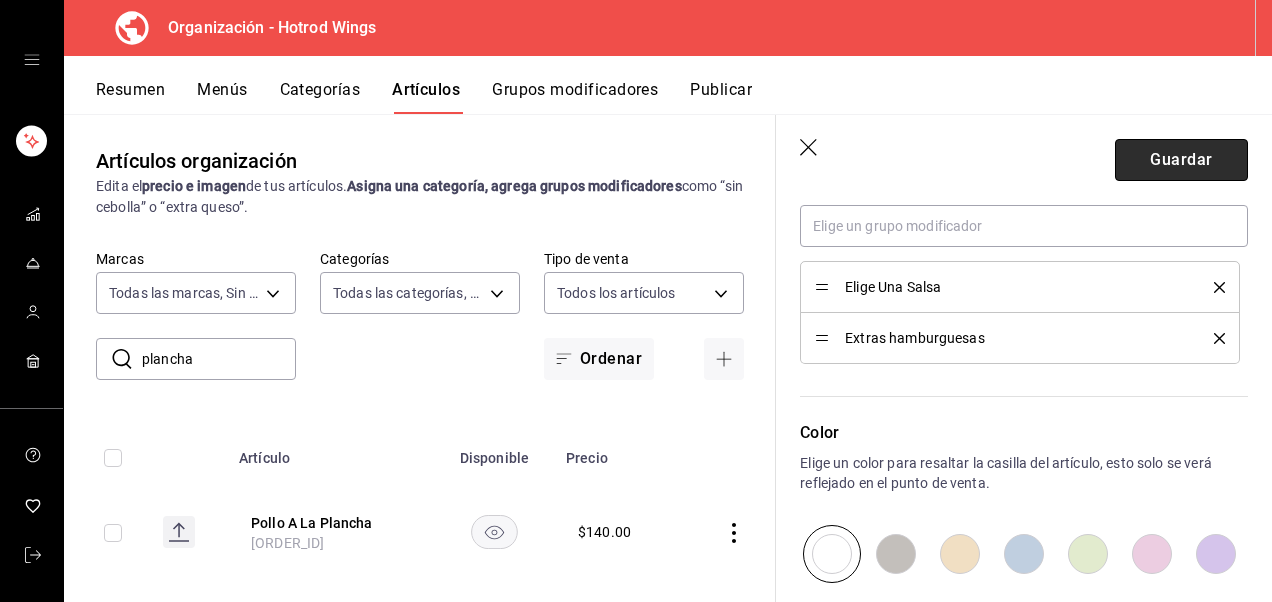 click on "Guardar" at bounding box center [1181, 160] 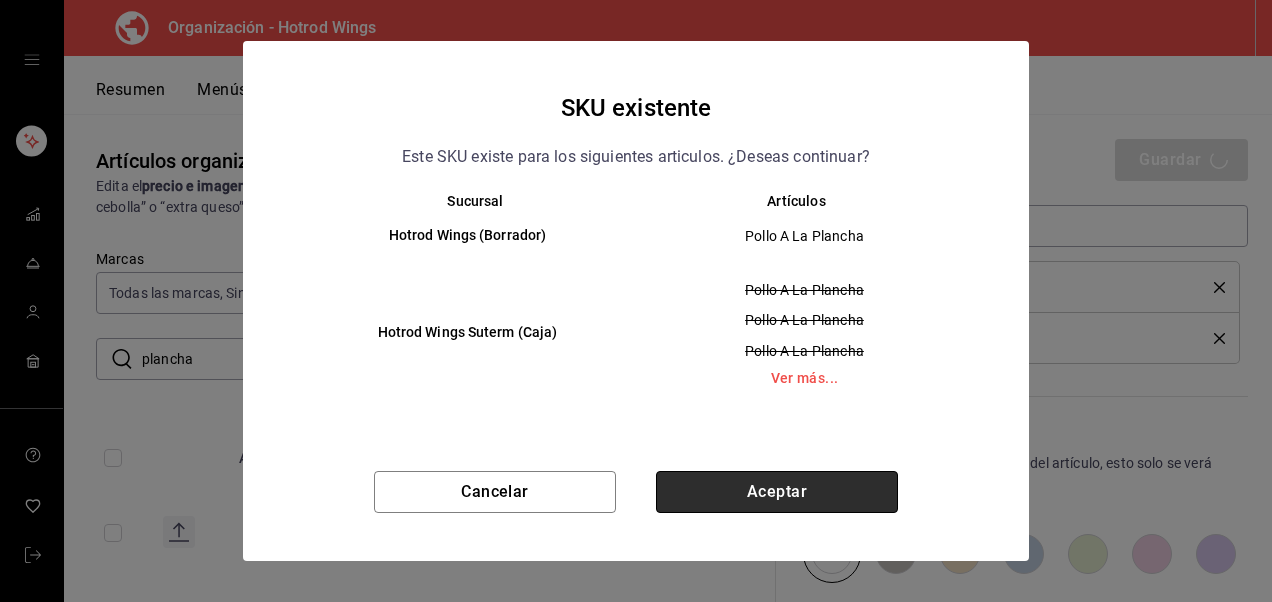 click on "Aceptar" at bounding box center [777, 492] 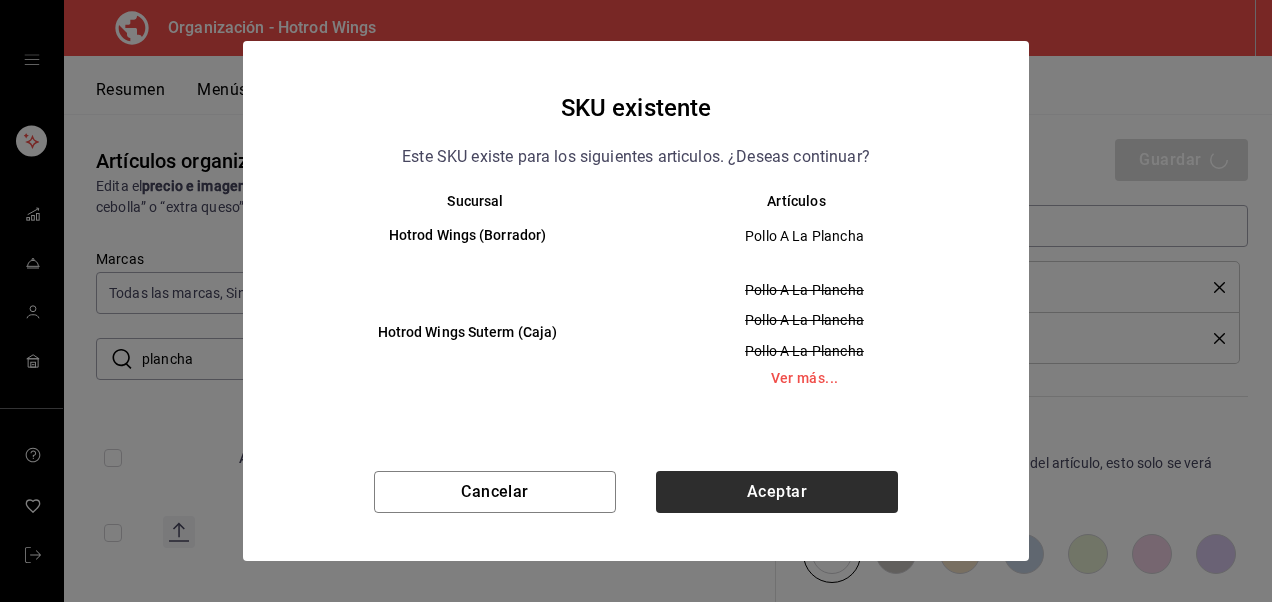 type on "x" 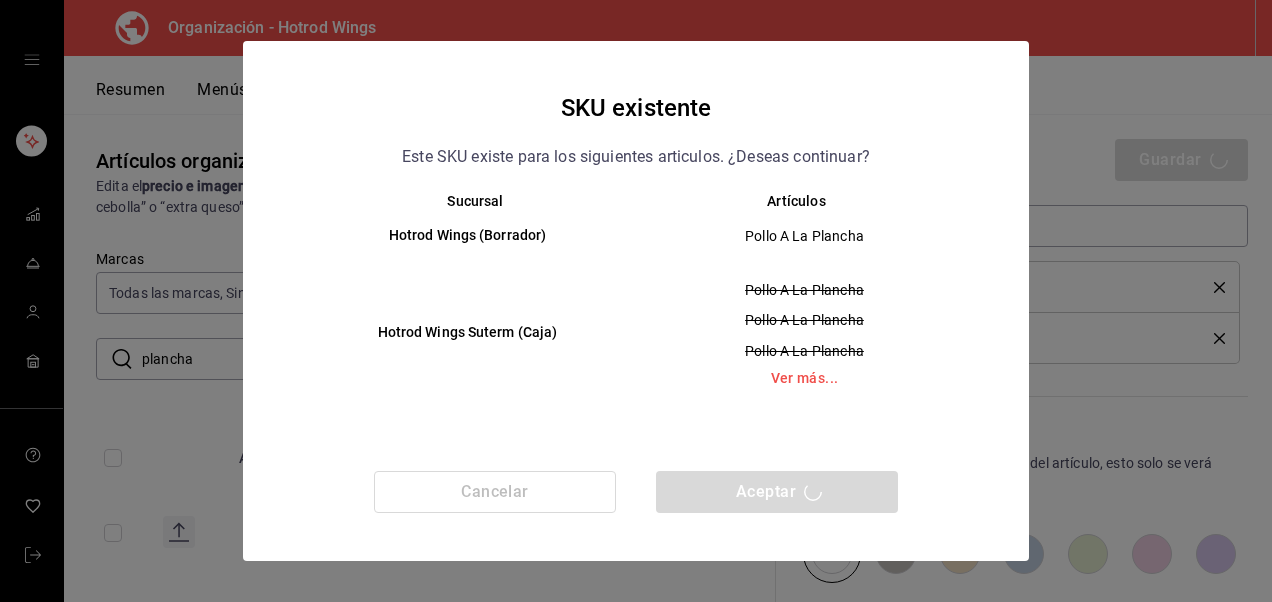 type 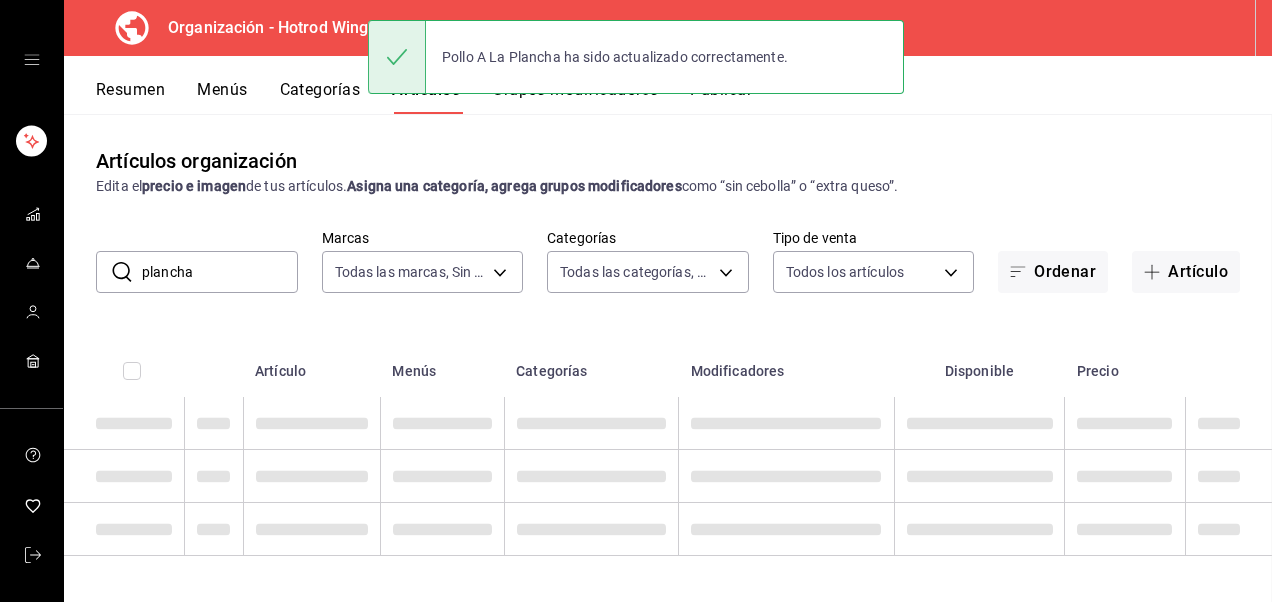 scroll, scrollTop: 0, scrollLeft: 0, axis: both 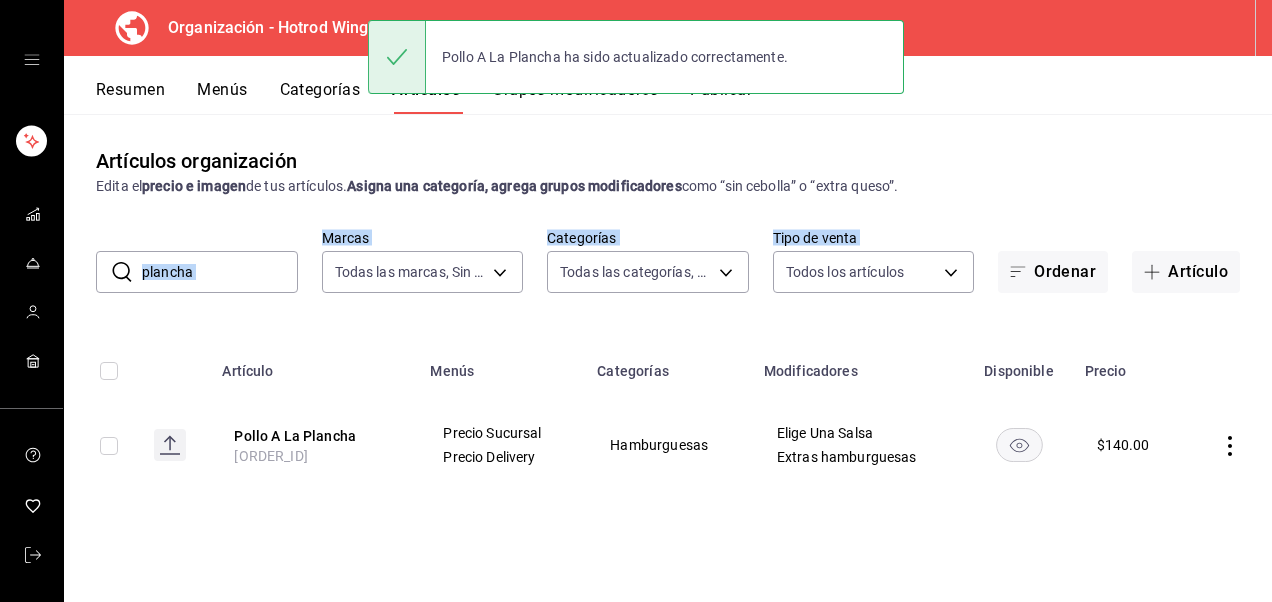 drag, startPoint x: 222, startPoint y: 363, endPoint x: 226, endPoint y: 274, distance: 89.08984 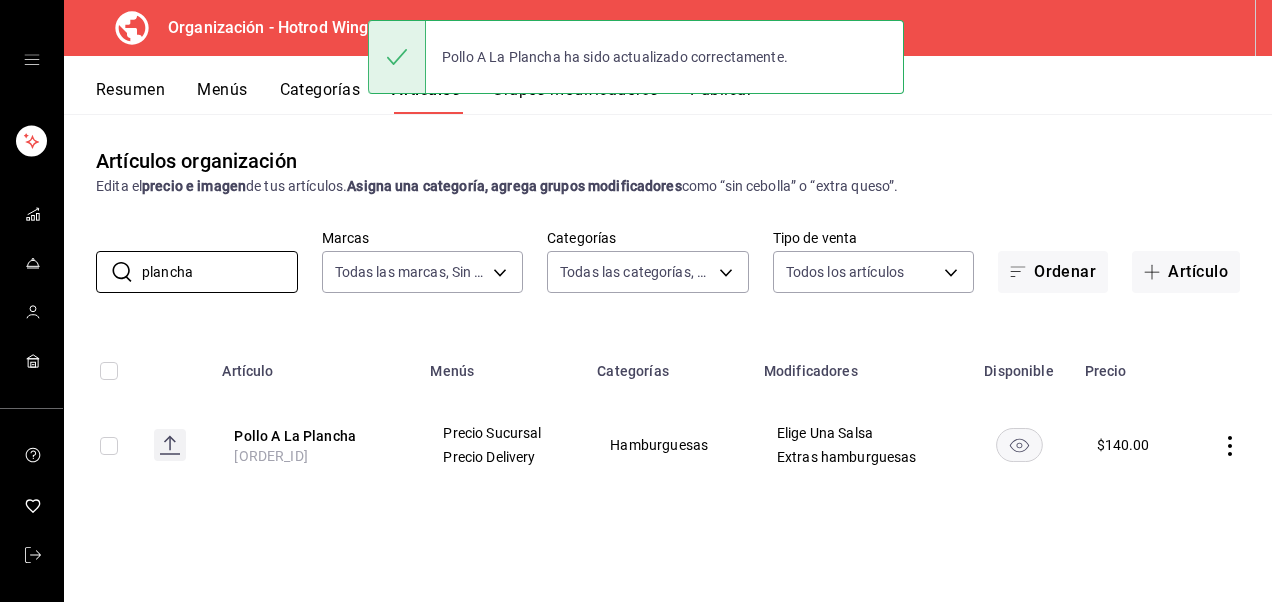 drag, startPoint x: 226, startPoint y: 274, endPoint x: 91, endPoint y: 273, distance: 135.00371 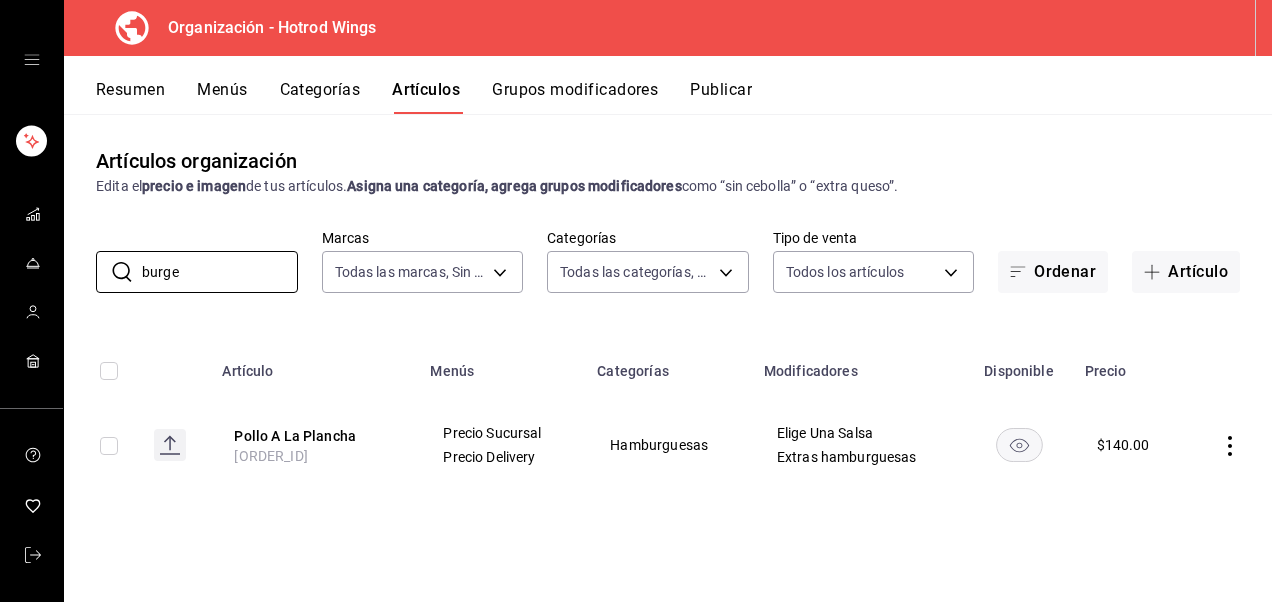 type on "burger" 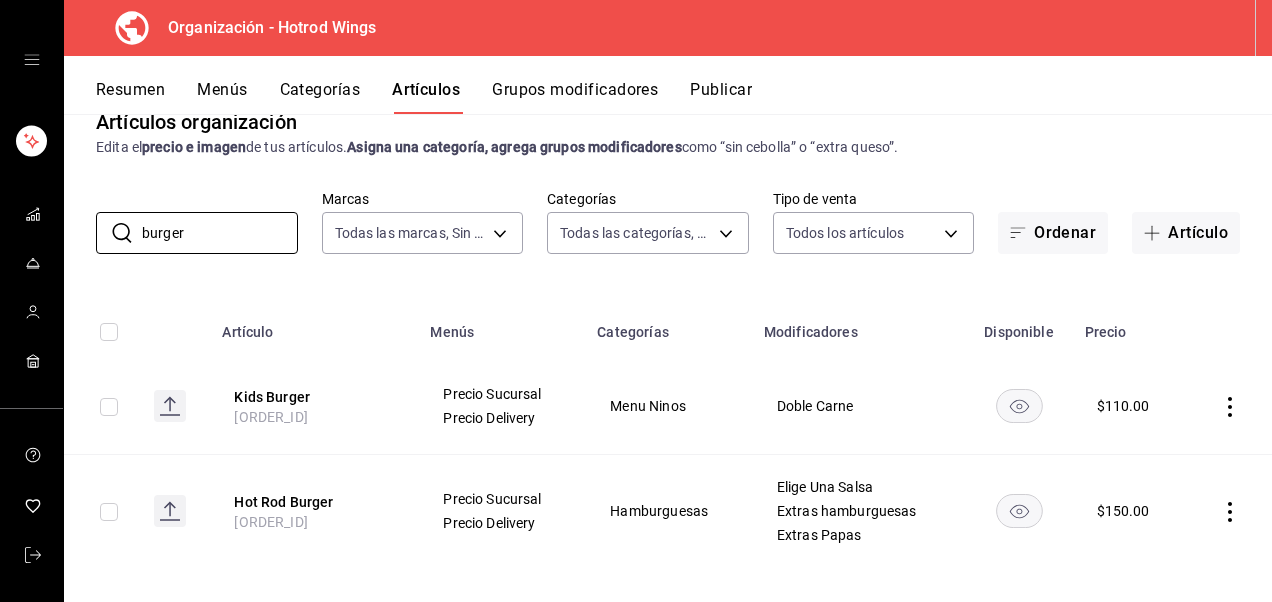 scroll, scrollTop: 52, scrollLeft: 0, axis: vertical 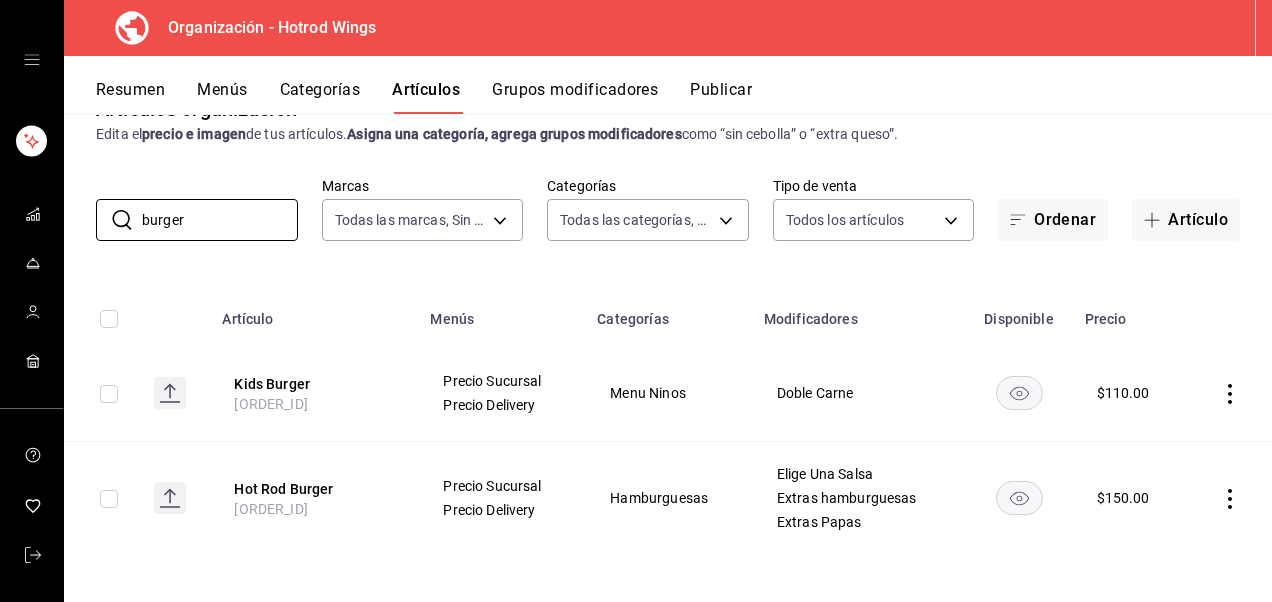 drag, startPoint x: 221, startPoint y: 230, endPoint x: 88, endPoint y: 204, distance: 135.51753 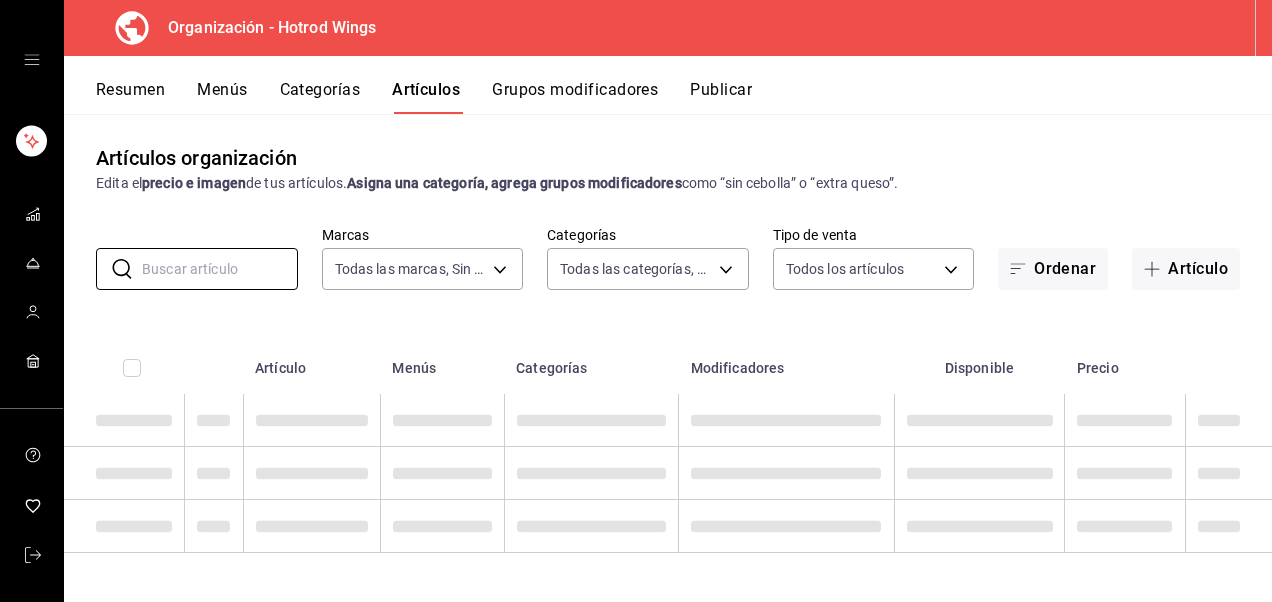 scroll, scrollTop: 2, scrollLeft: 0, axis: vertical 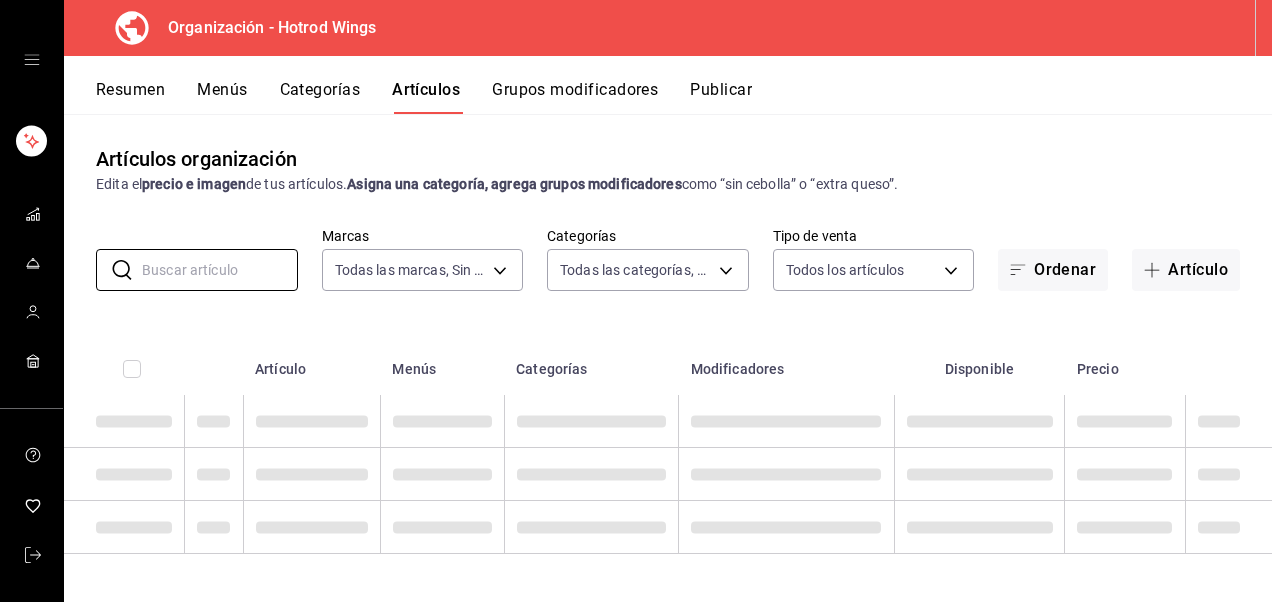 click on "Grupos modificadores" at bounding box center (575, 97) 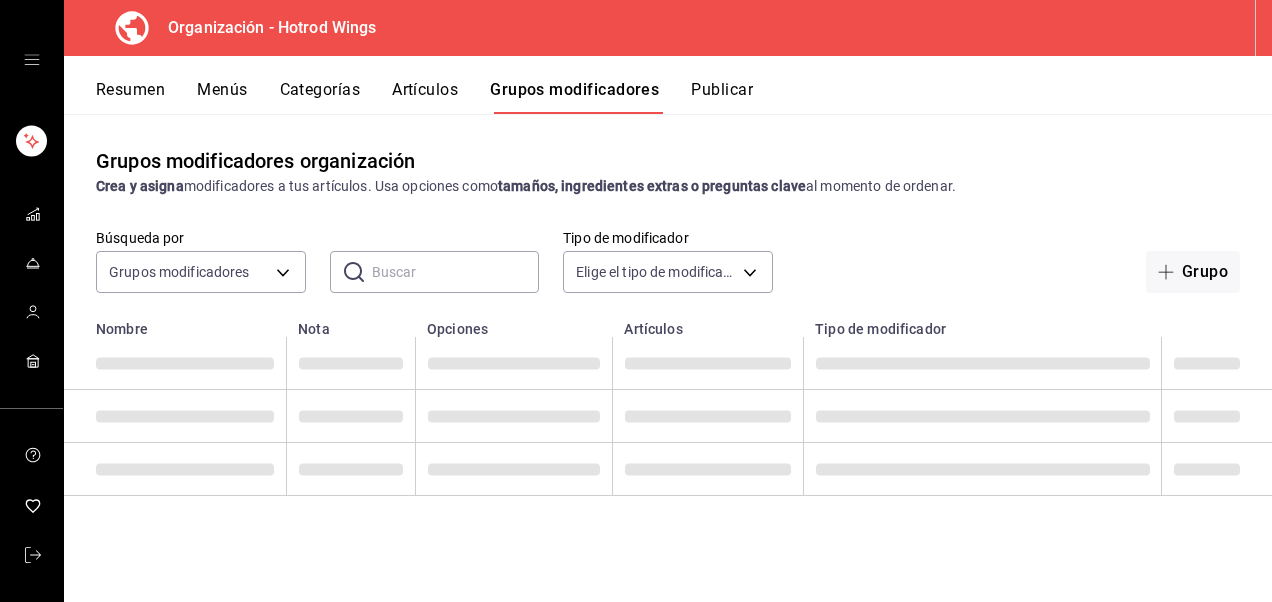 click at bounding box center [456, 272] 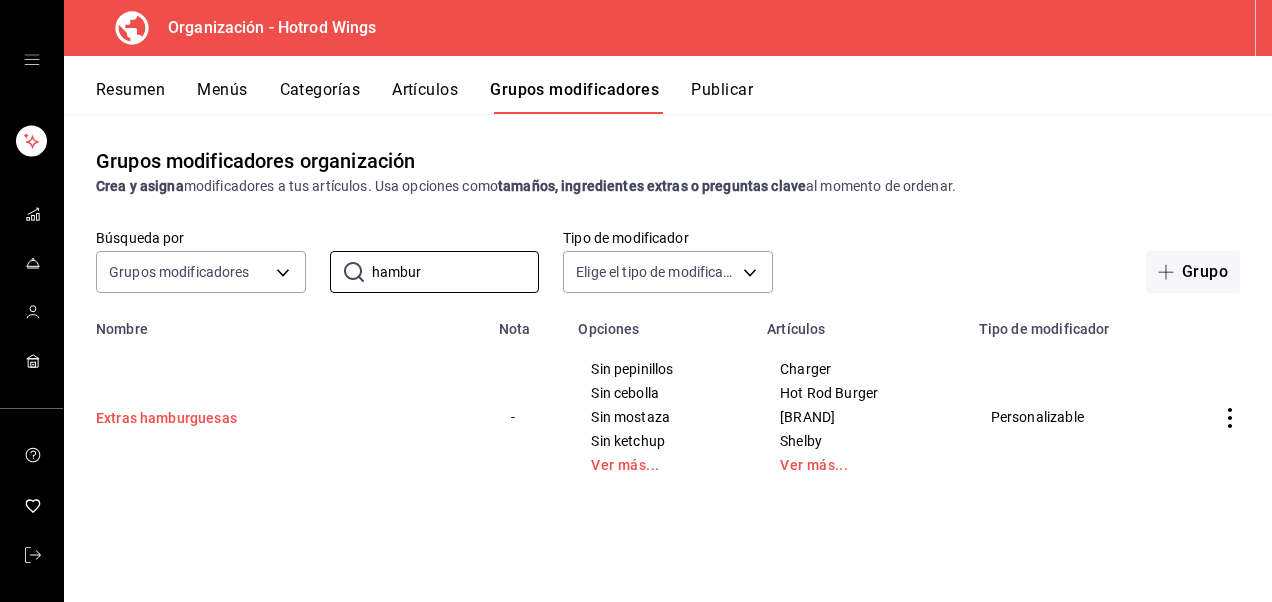 type on "hambur" 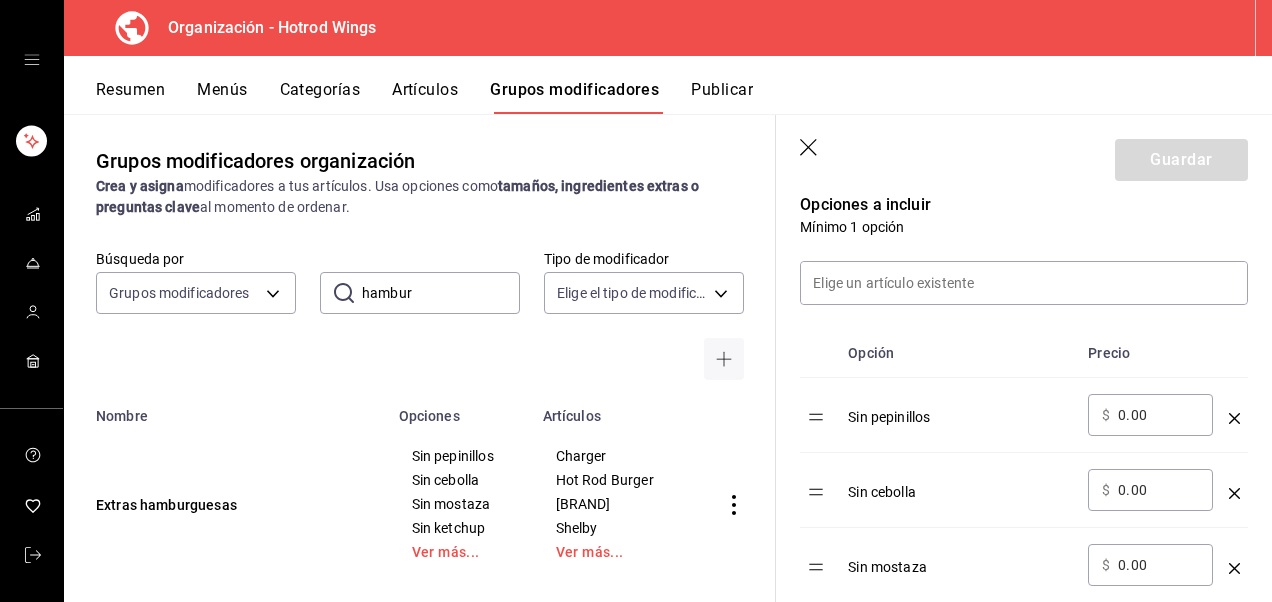 scroll, scrollTop: 512, scrollLeft: 0, axis: vertical 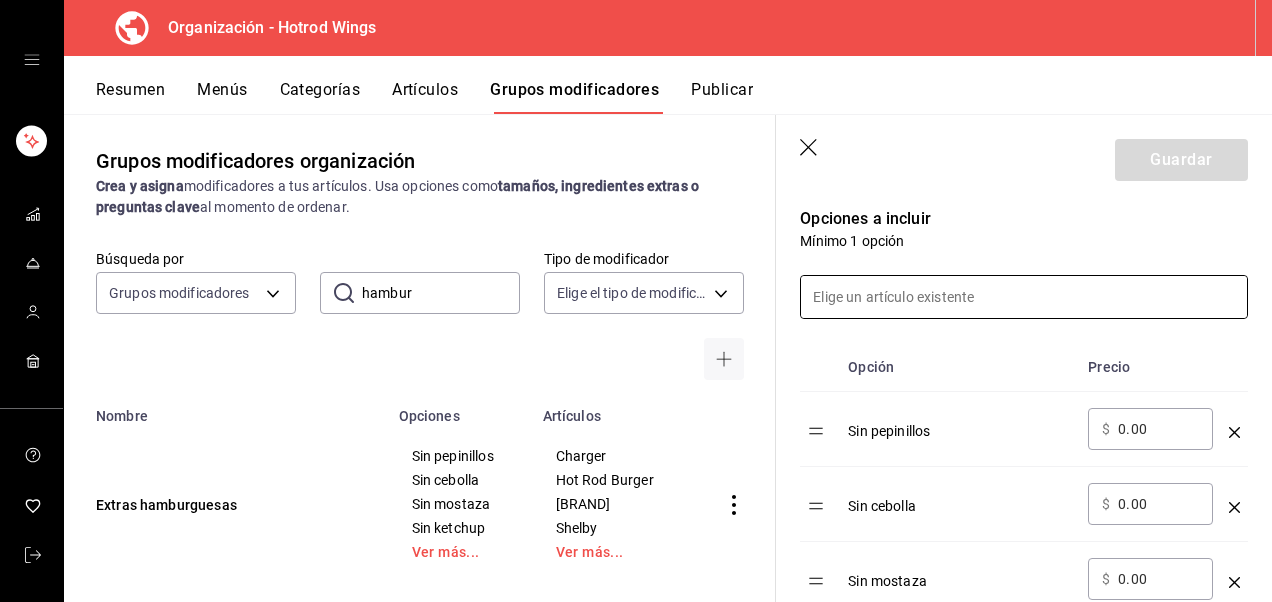 click at bounding box center [1024, 297] 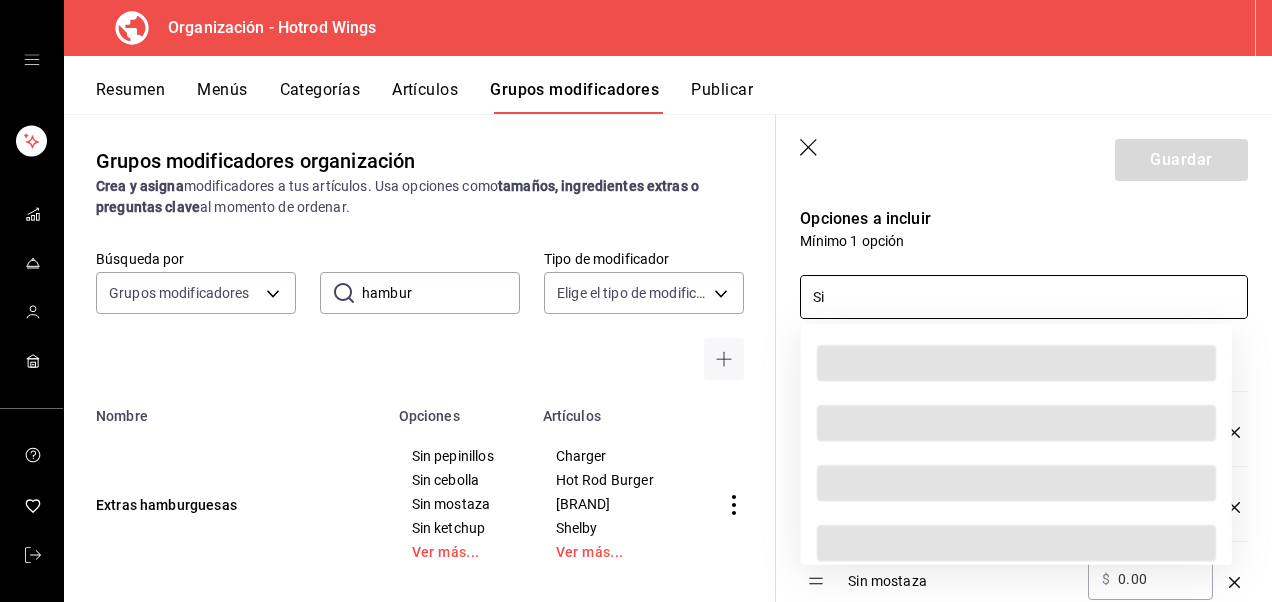 type on "S" 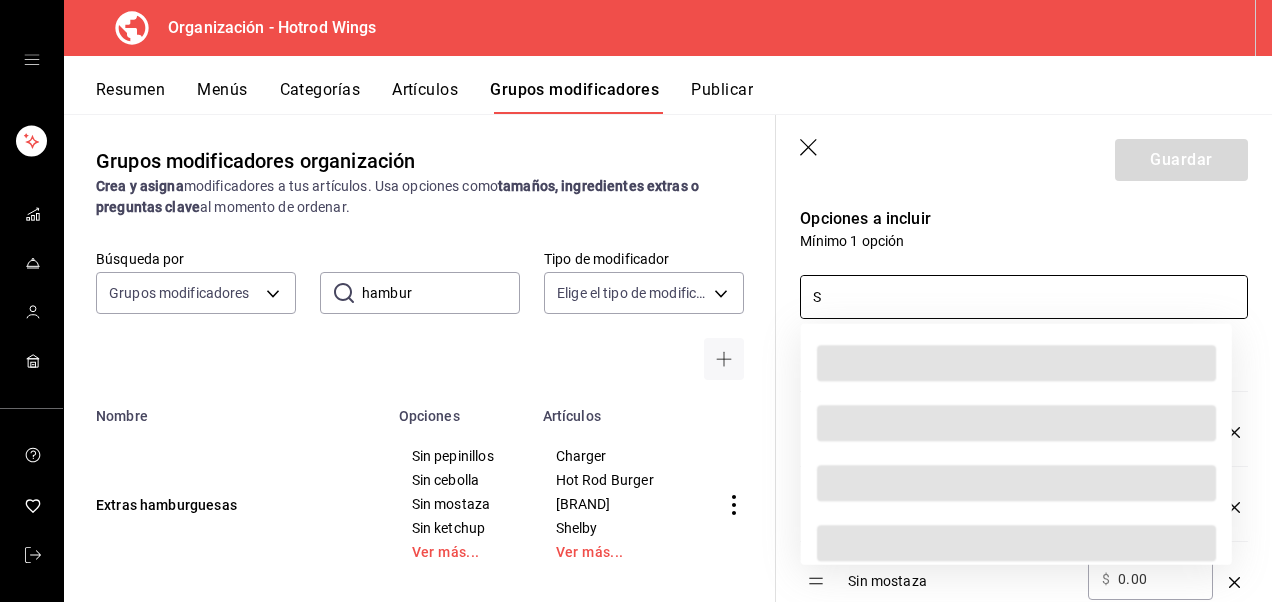 type 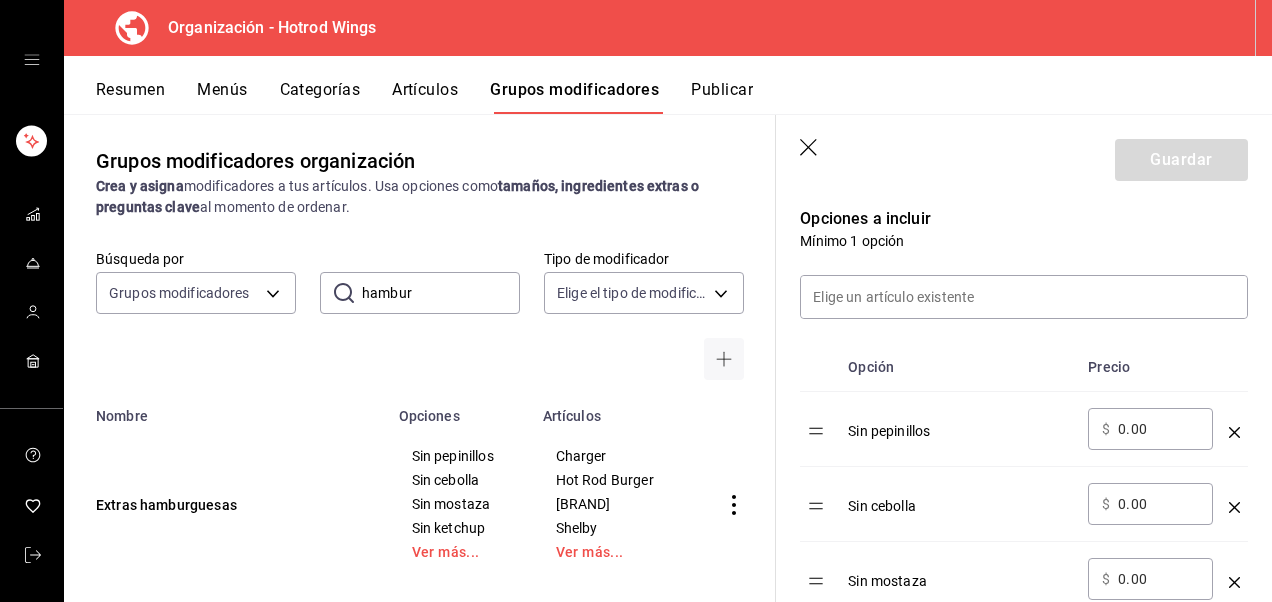 click at bounding box center [1012, 285] 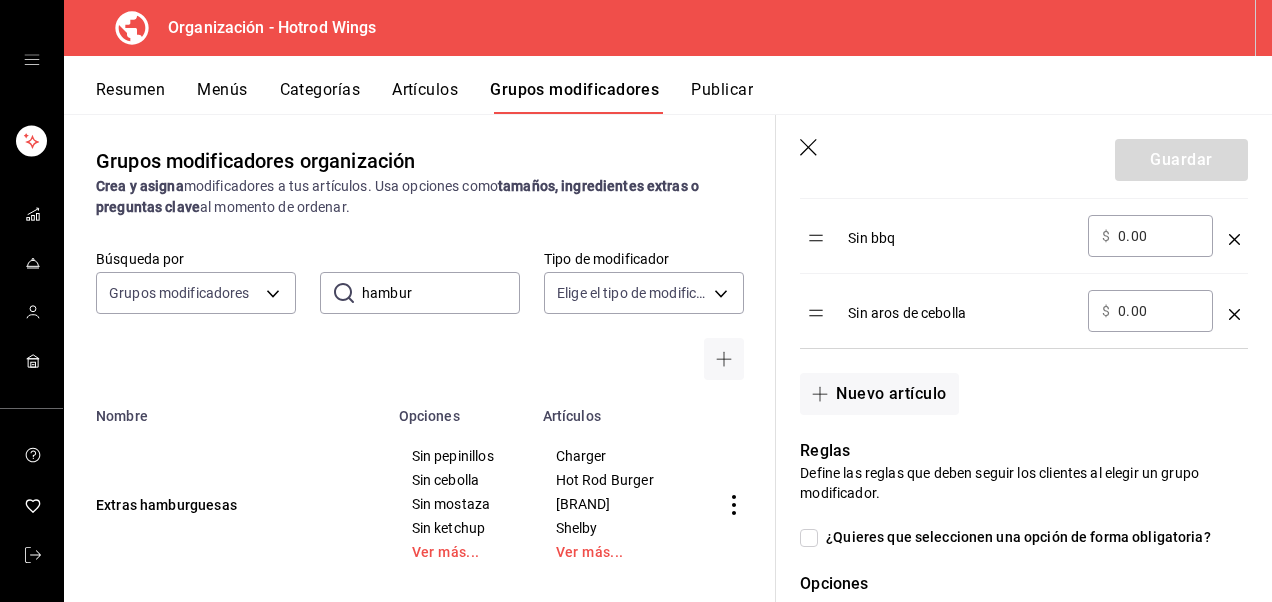 scroll, scrollTop: 1237, scrollLeft: 0, axis: vertical 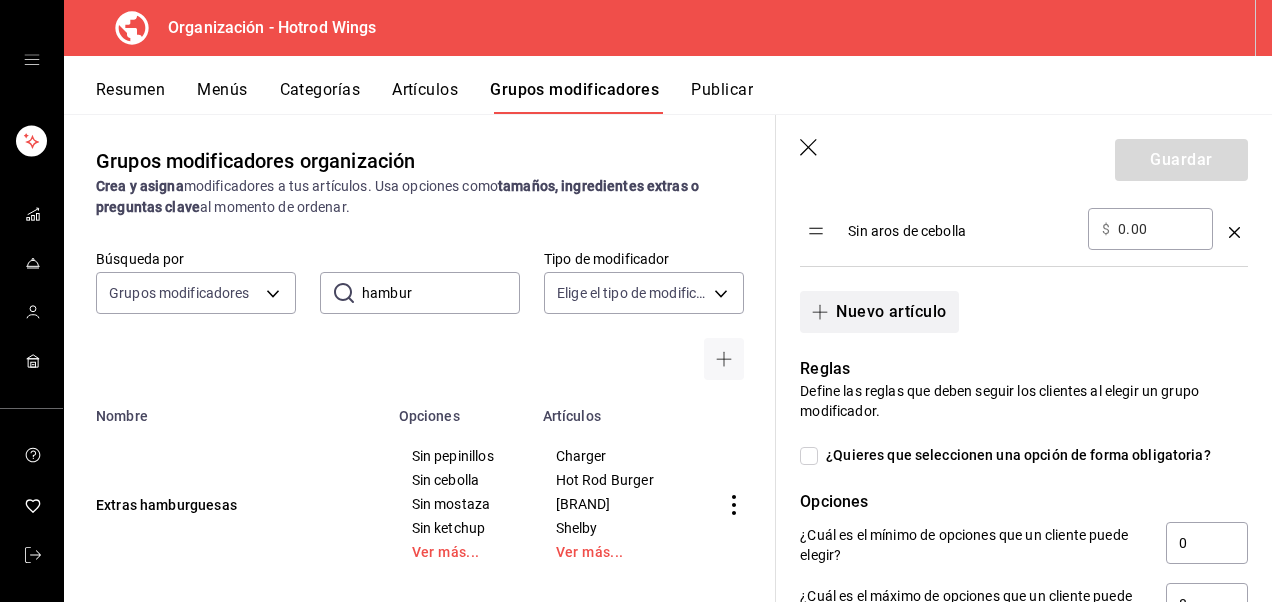 click on "Nuevo artículo" at bounding box center (879, 312) 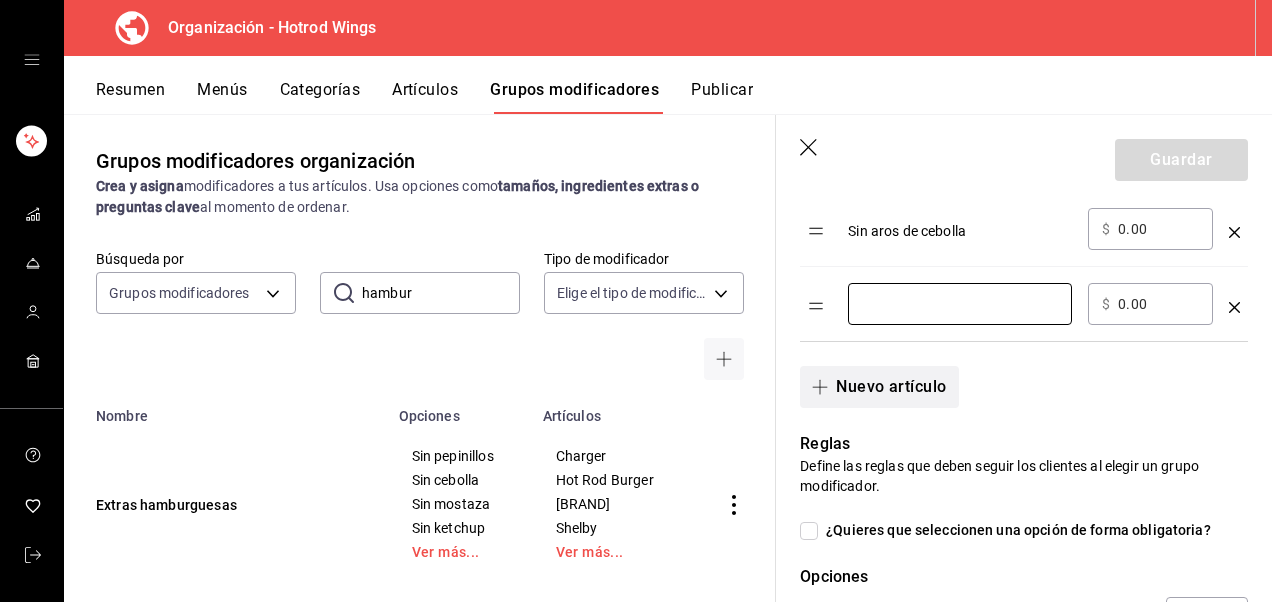 click at bounding box center [960, 304] 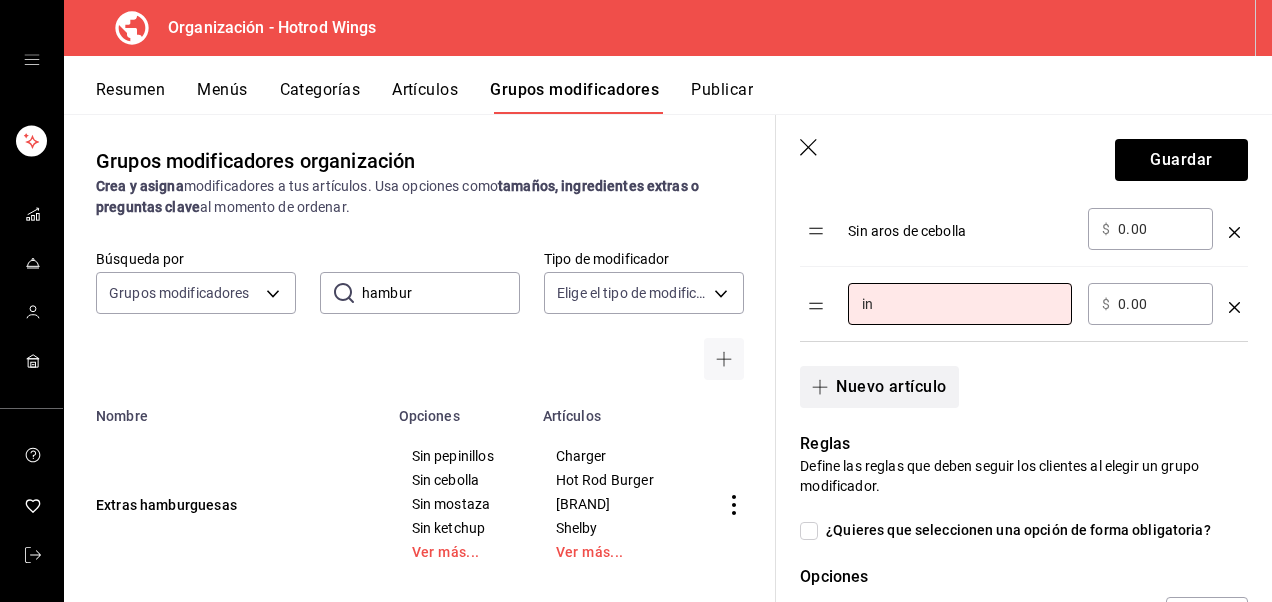 type on "i" 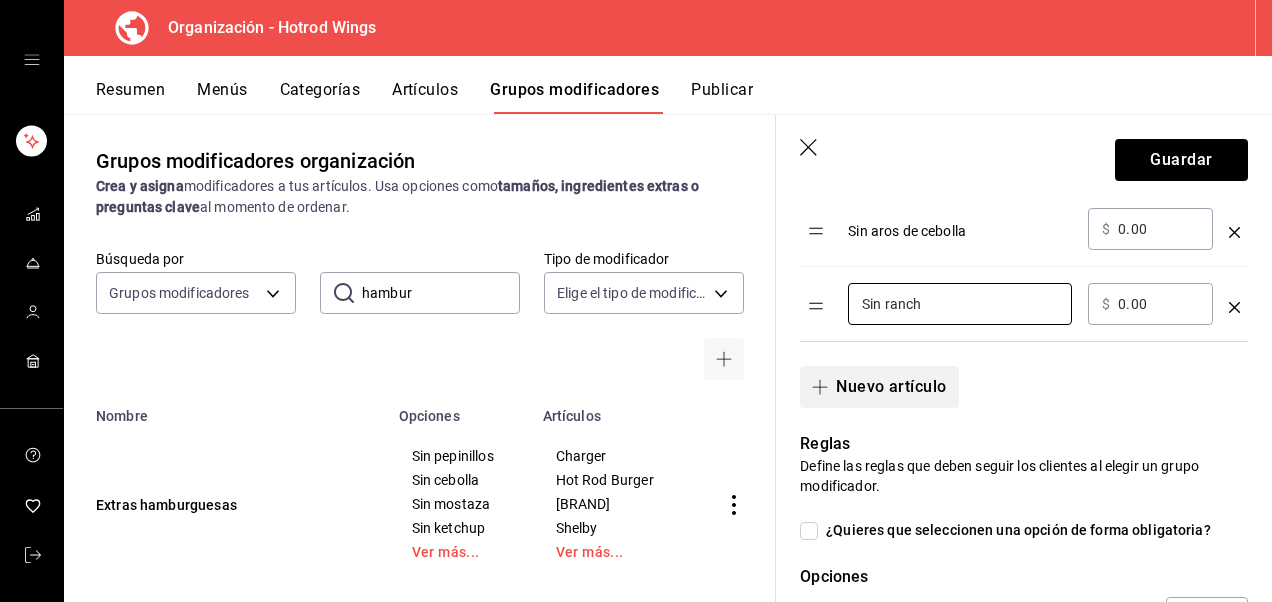 type on "Sin ranch" 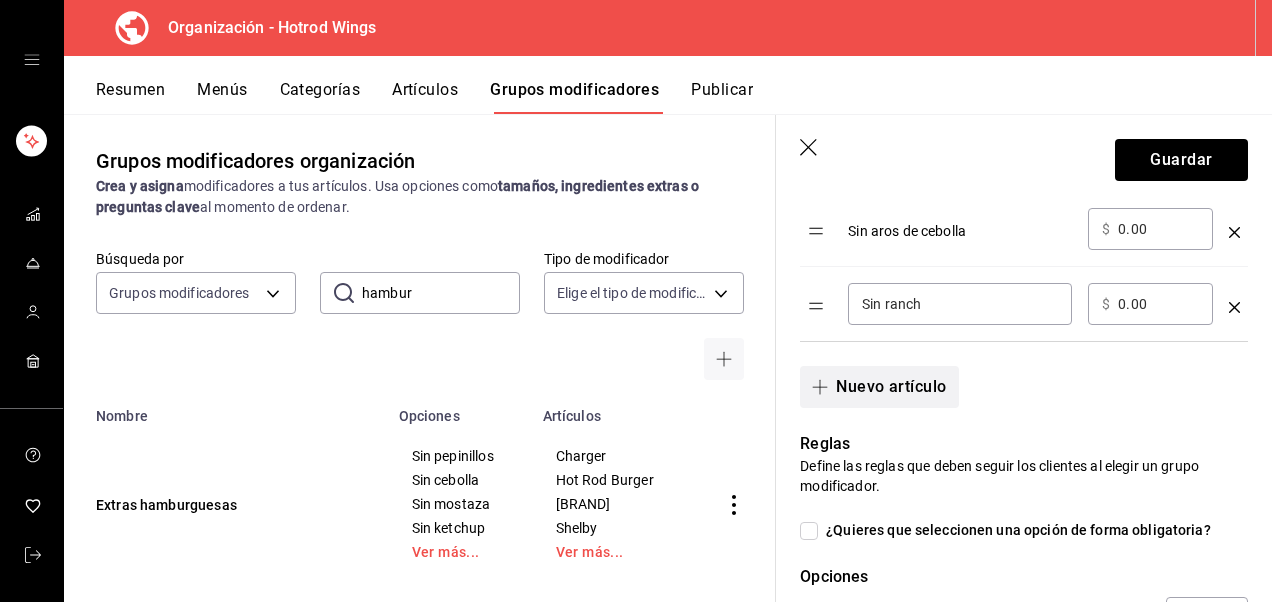 click on "Nuevo artículo" at bounding box center [879, 387] 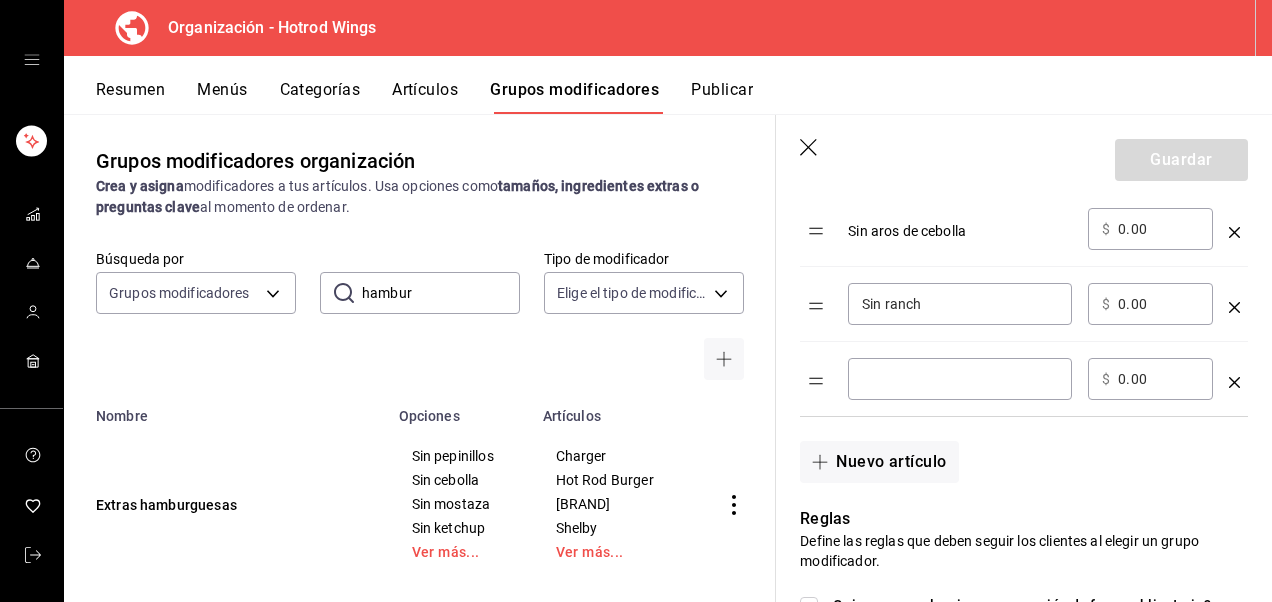 click at bounding box center (960, 379) 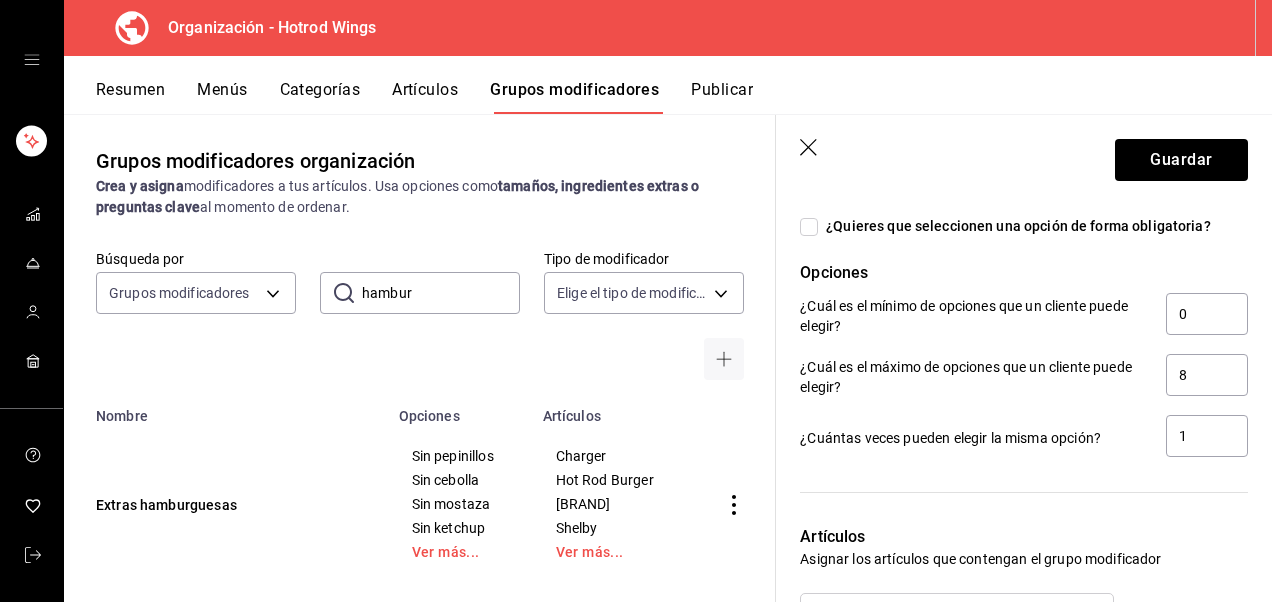 scroll, scrollTop: 1623, scrollLeft: 0, axis: vertical 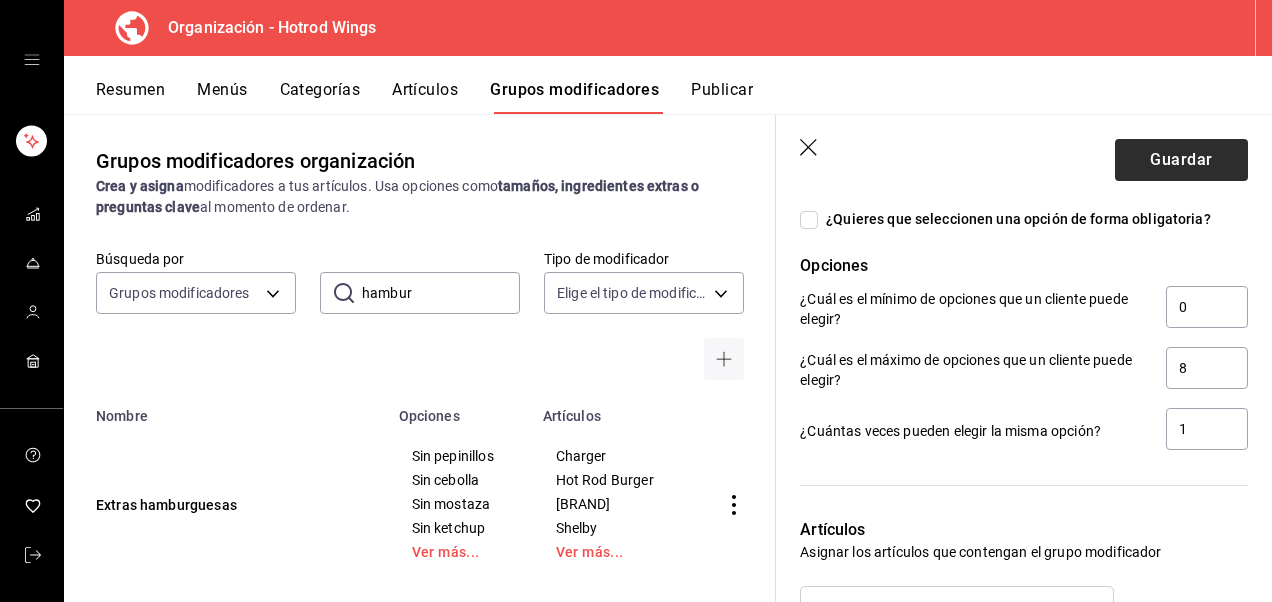 type on "Sin mayonesa" 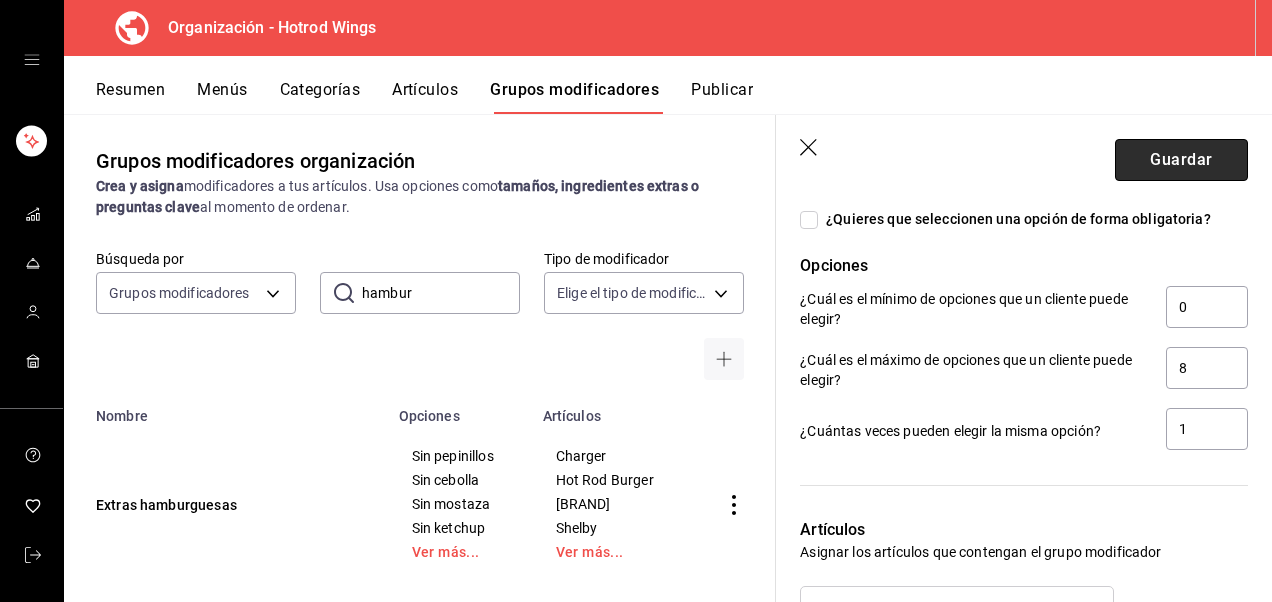 click on "Guardar" at bounding box center (1181, 160) 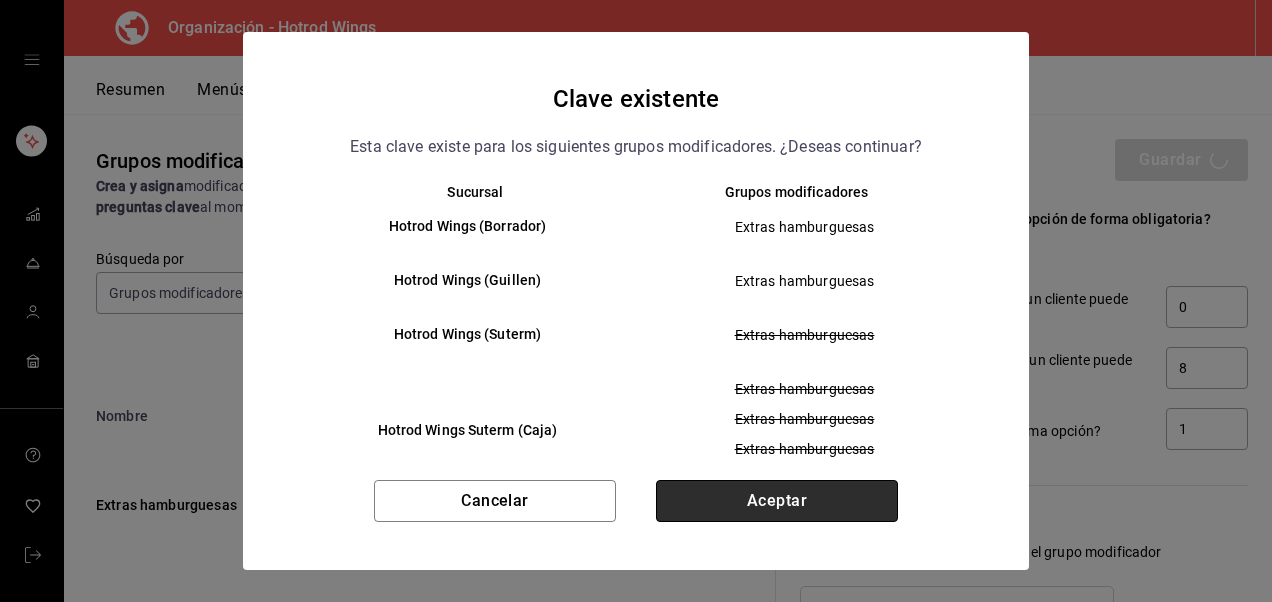 click on "Aceptar" at bounding box center [777, 501] 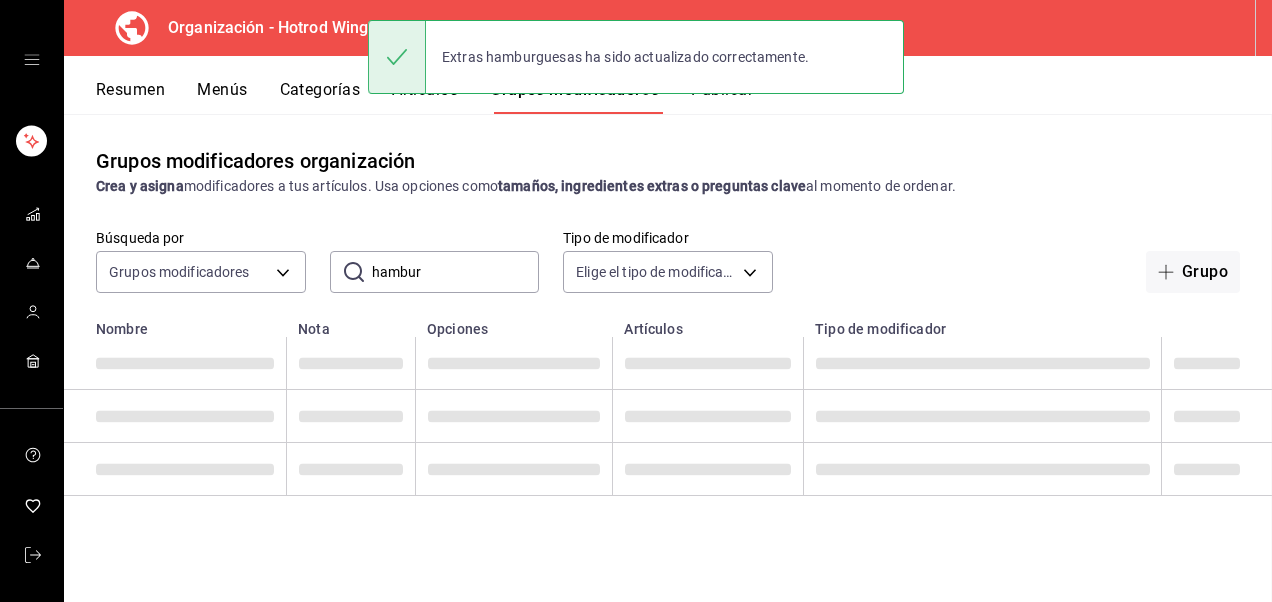 scroll, scrollTop: 0, scrollLeft: 0, axis: both 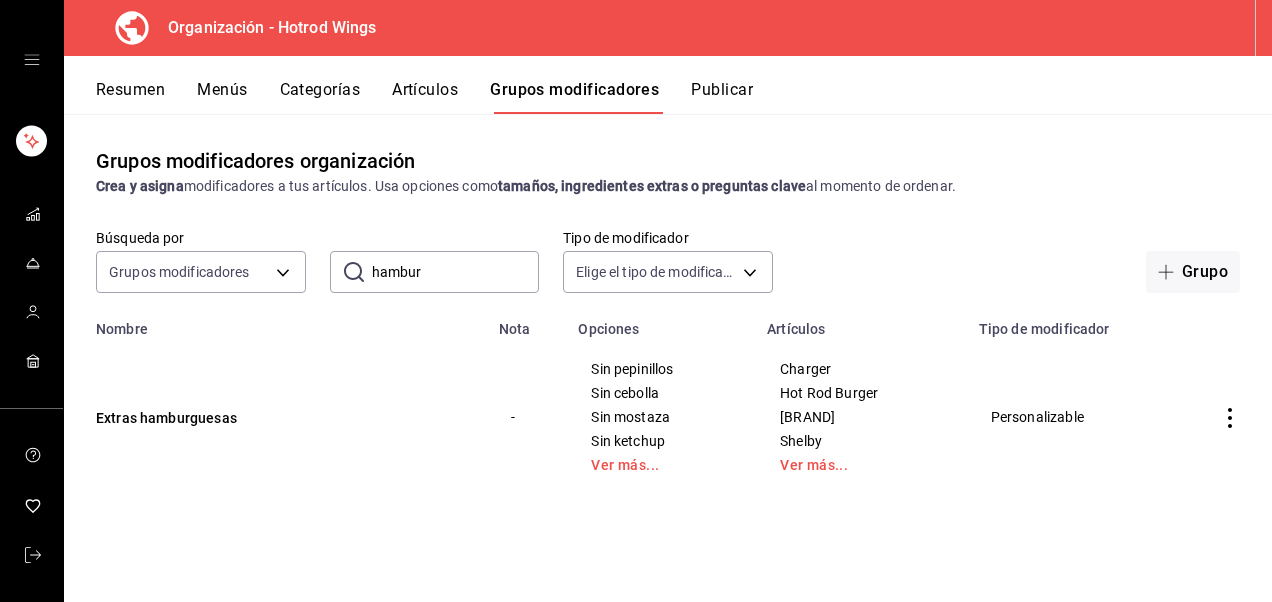 click on "Menús" at bounding box center [222, 97] 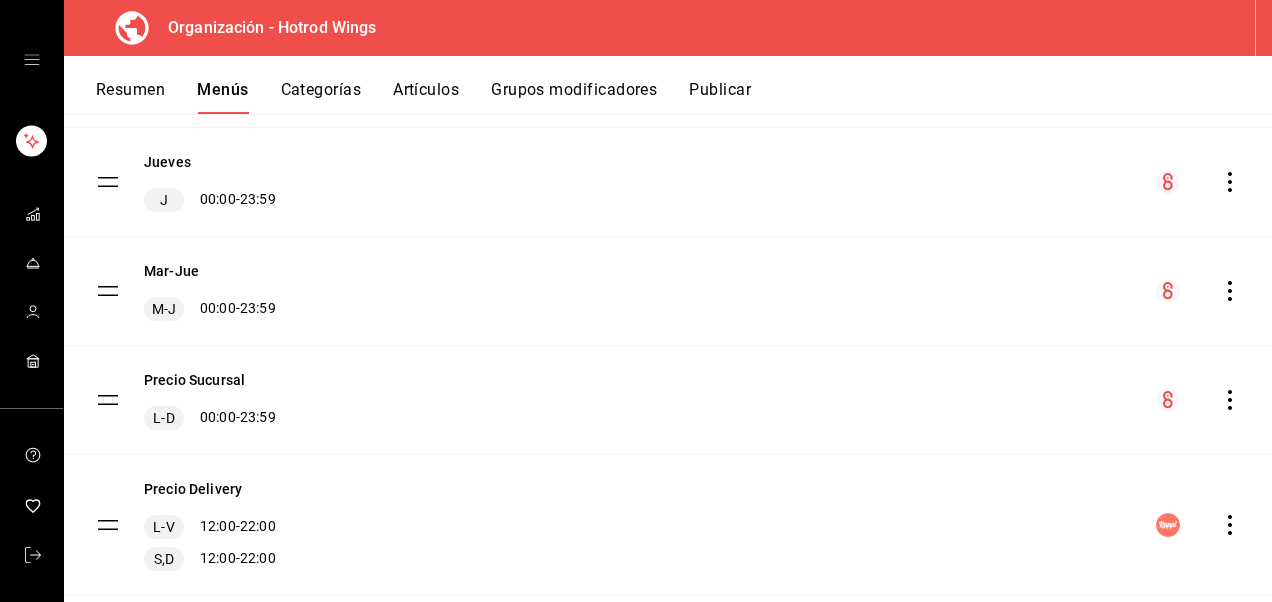 scroll, scrollTop: 378, scrollLeft: 0, axis: vertical 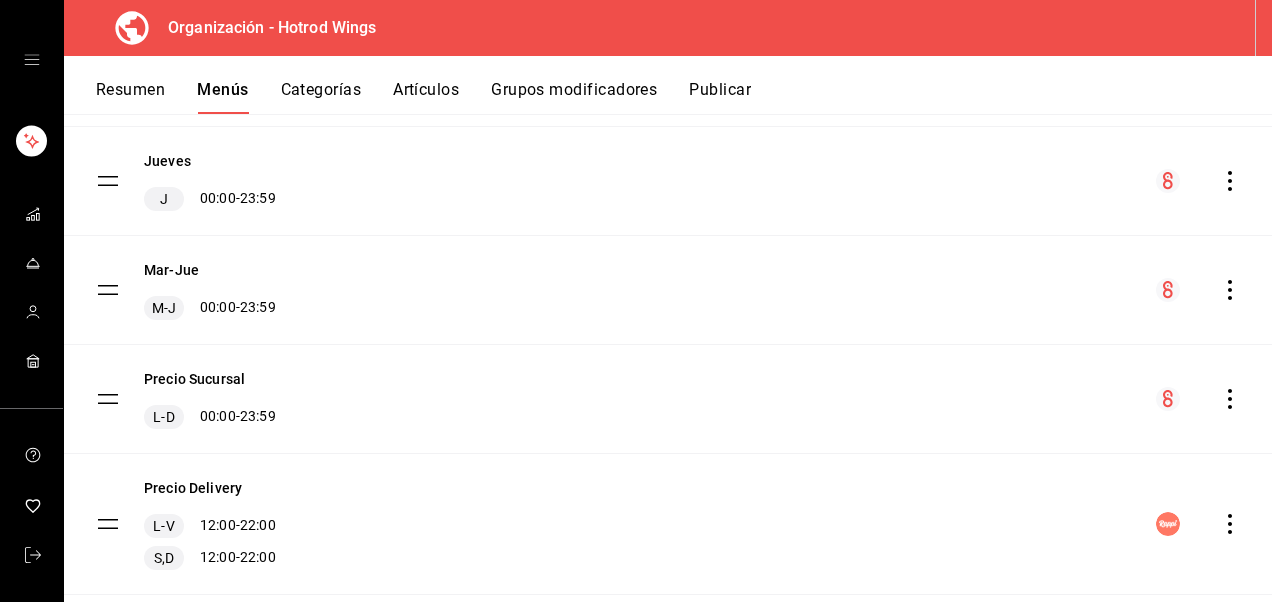 click 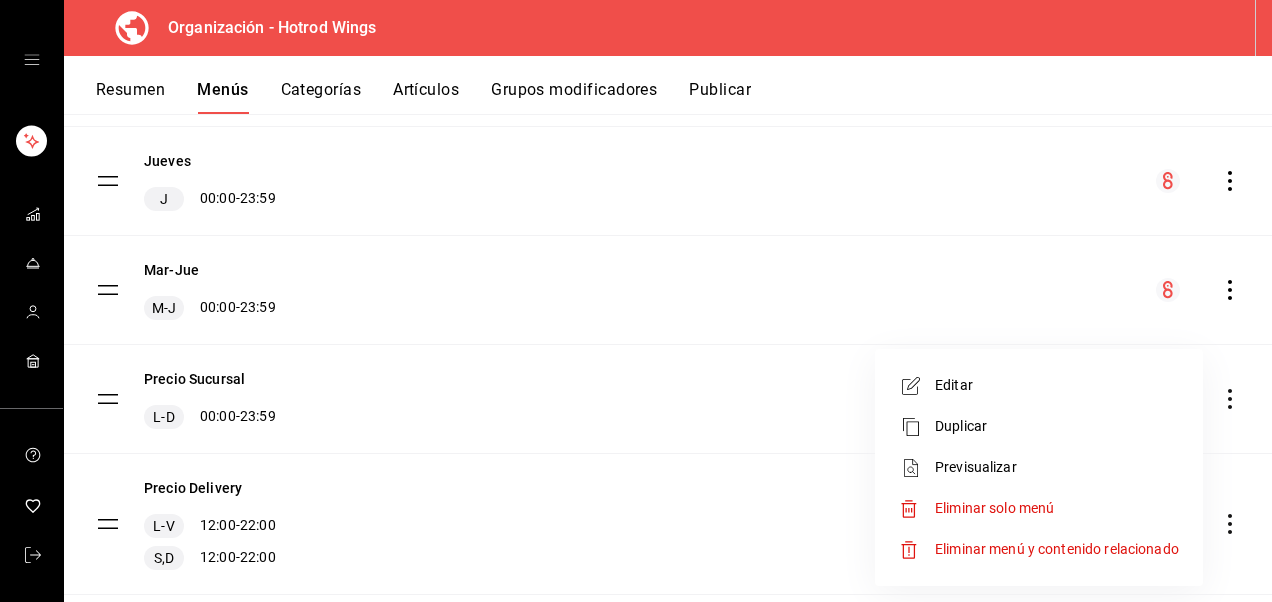click at bounding box center [636, 301] 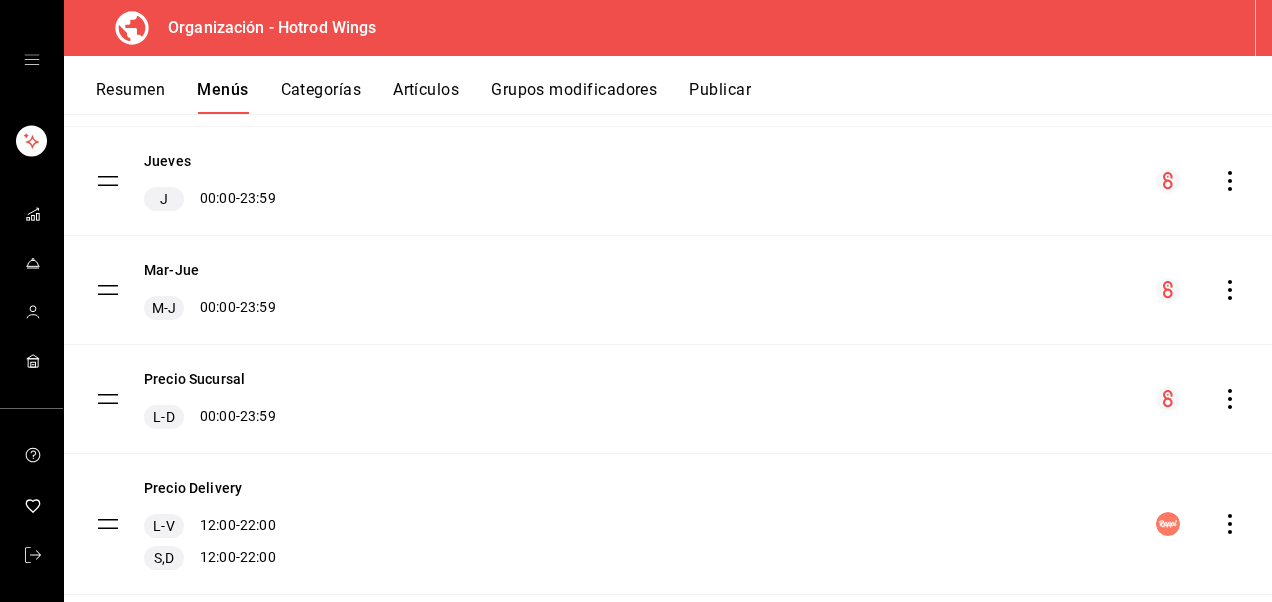 scroll, scrollTop: 0, scrollLeft: 0, axis: both 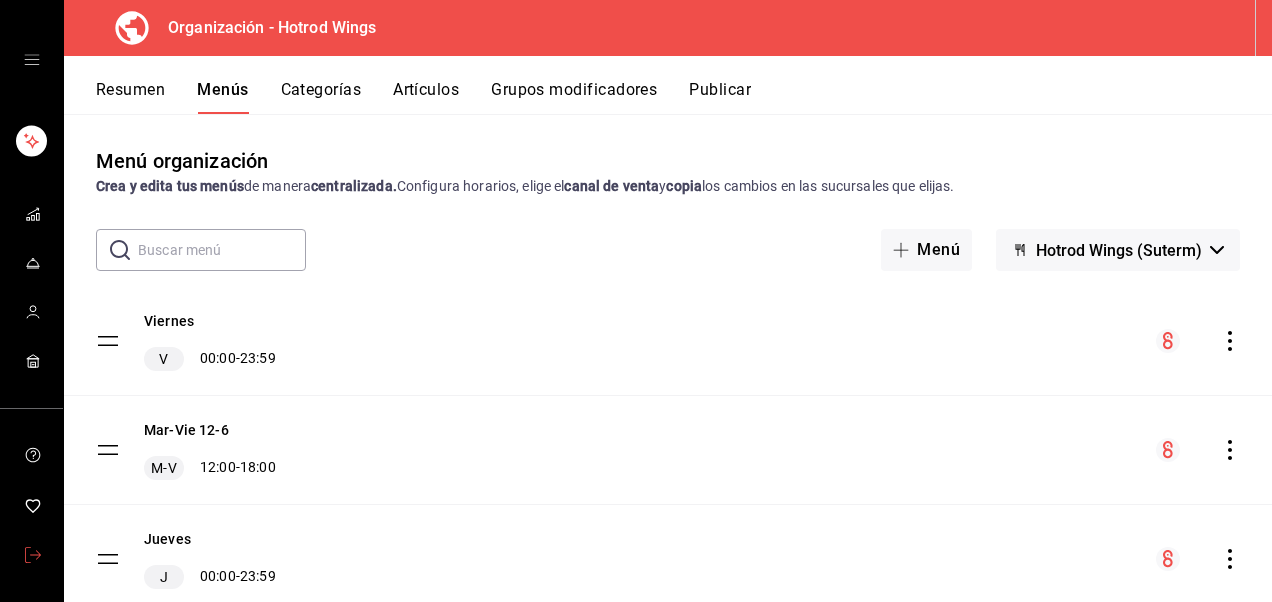 click at bounding box center [31, 556] 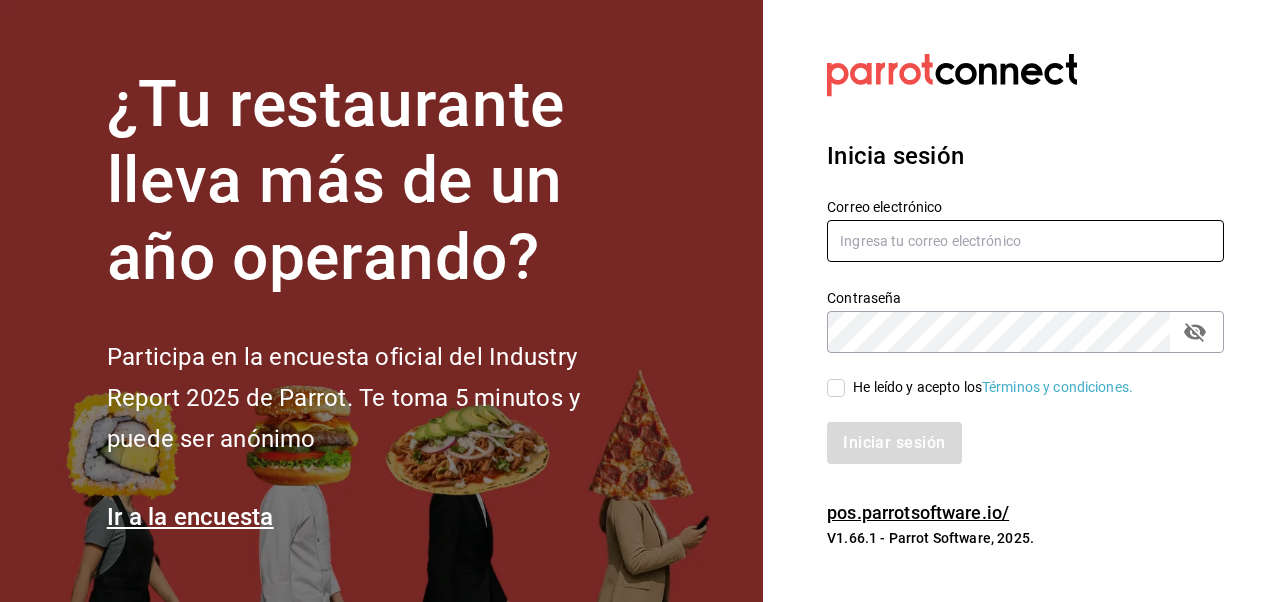 click at bounding box center (1025, 241) 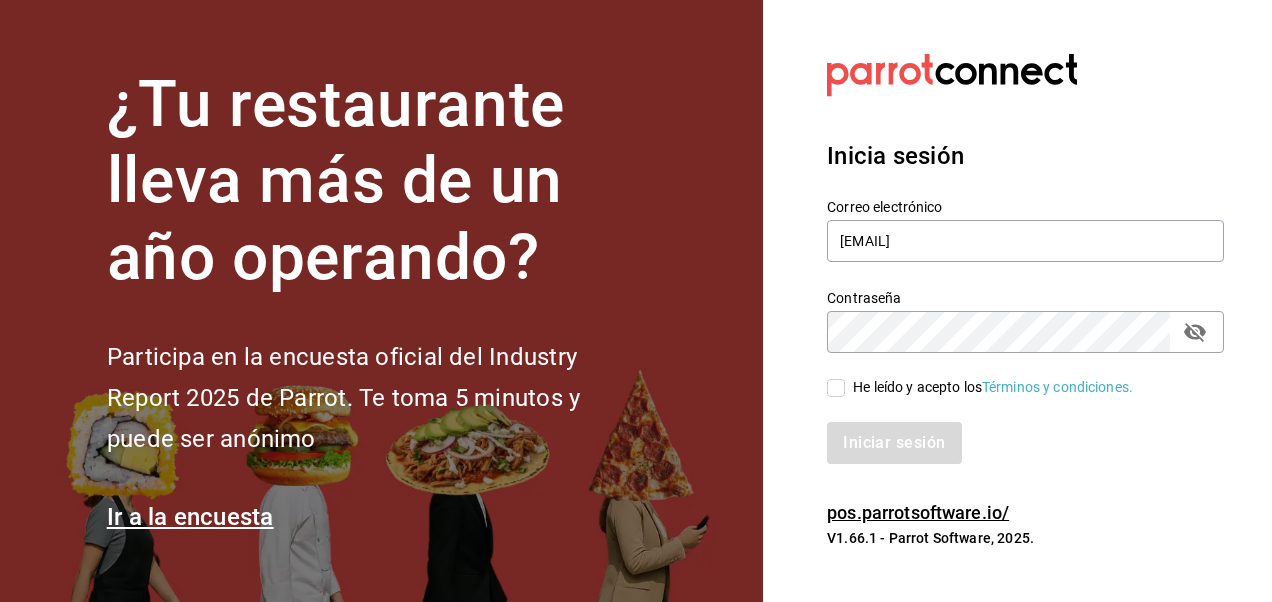 click on "He leído y acepto los  Términos y condiciones." at bounding box center [836, 388] 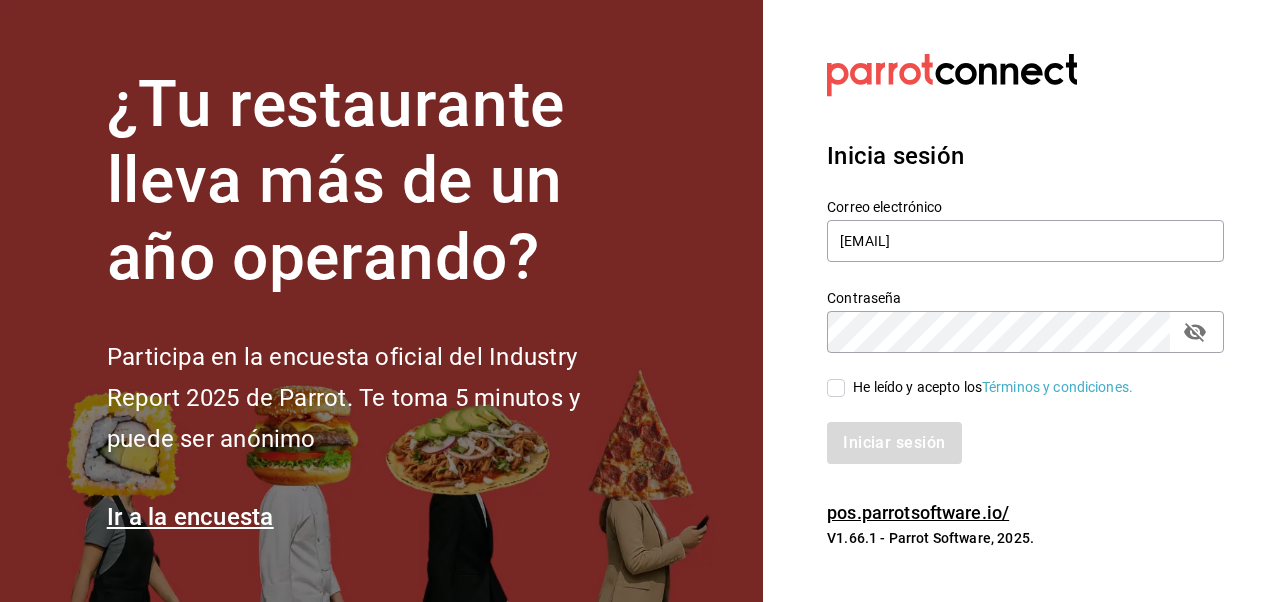 checkbox on "true" 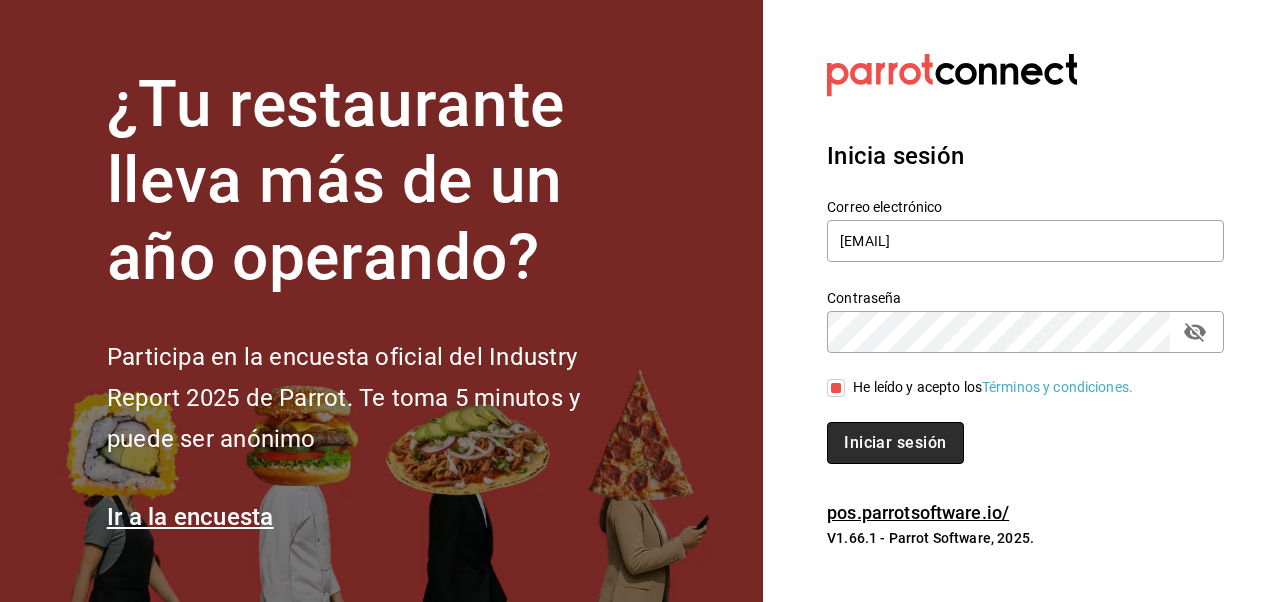 click on "Iniciar sesión" at bounding box center (895, 443) 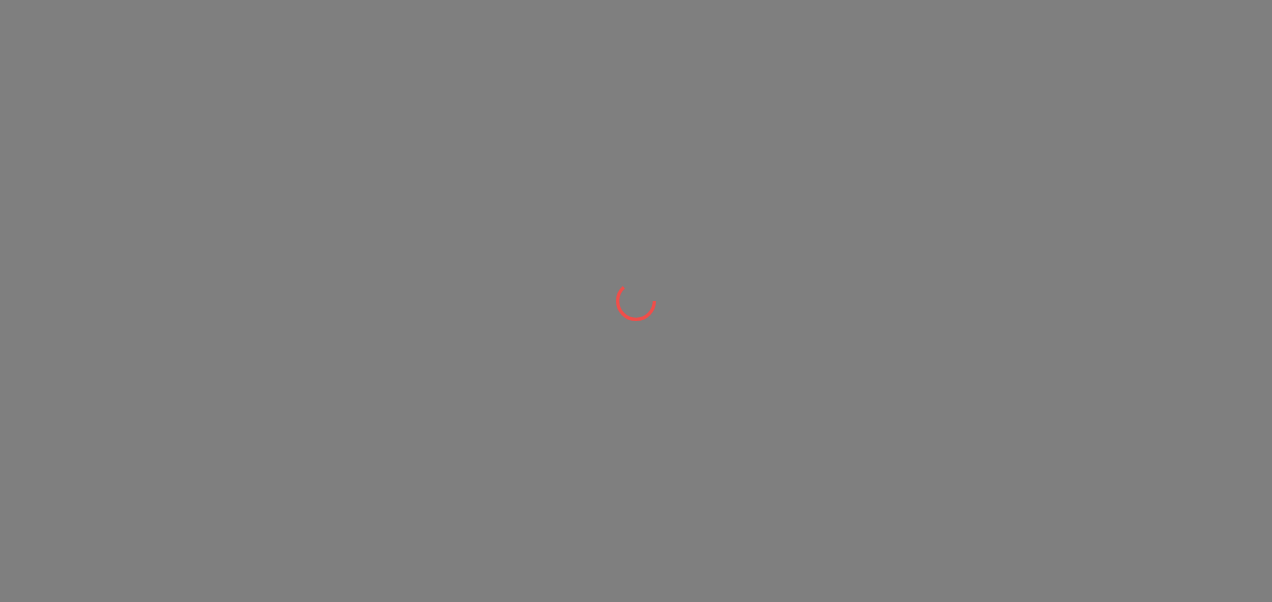 scroll, scrollTop: 0, scrollLeft: 0, axis: both 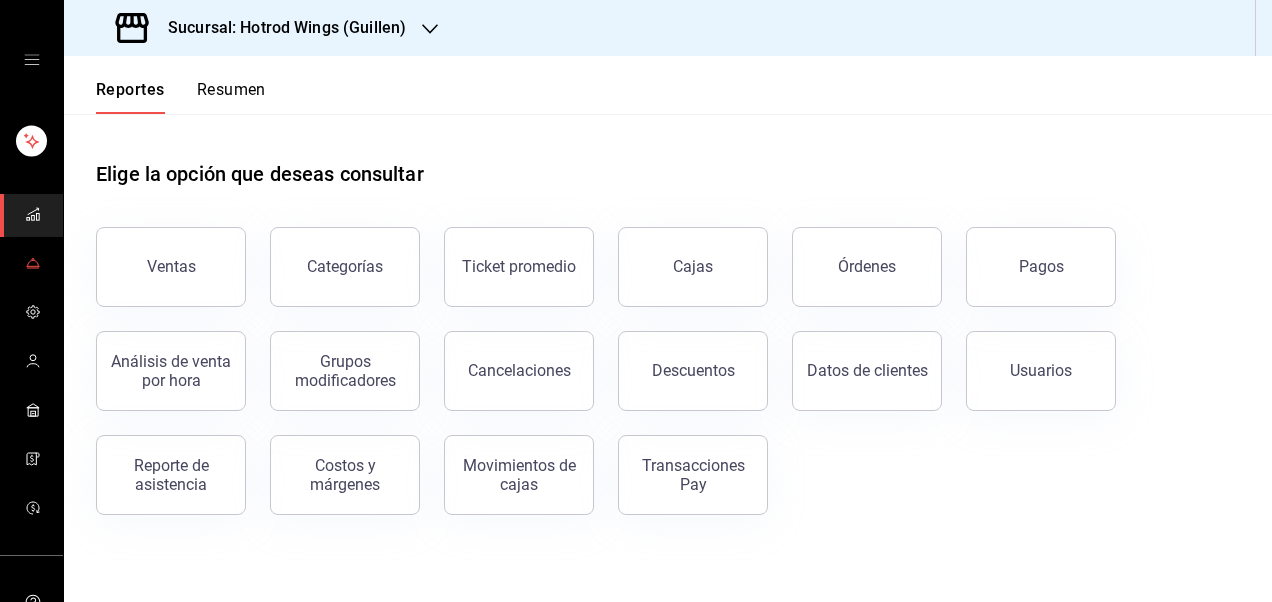 click at bounding box center [31, 264] 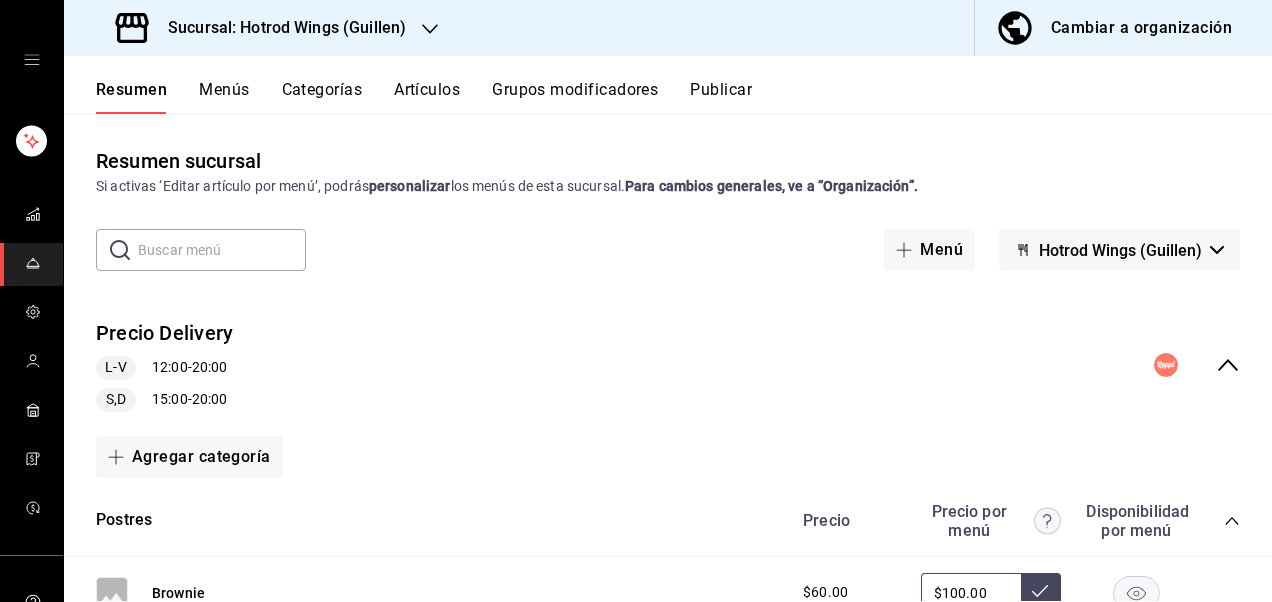 click on "Cambiar a organización" at bounding box center (1115, 28) 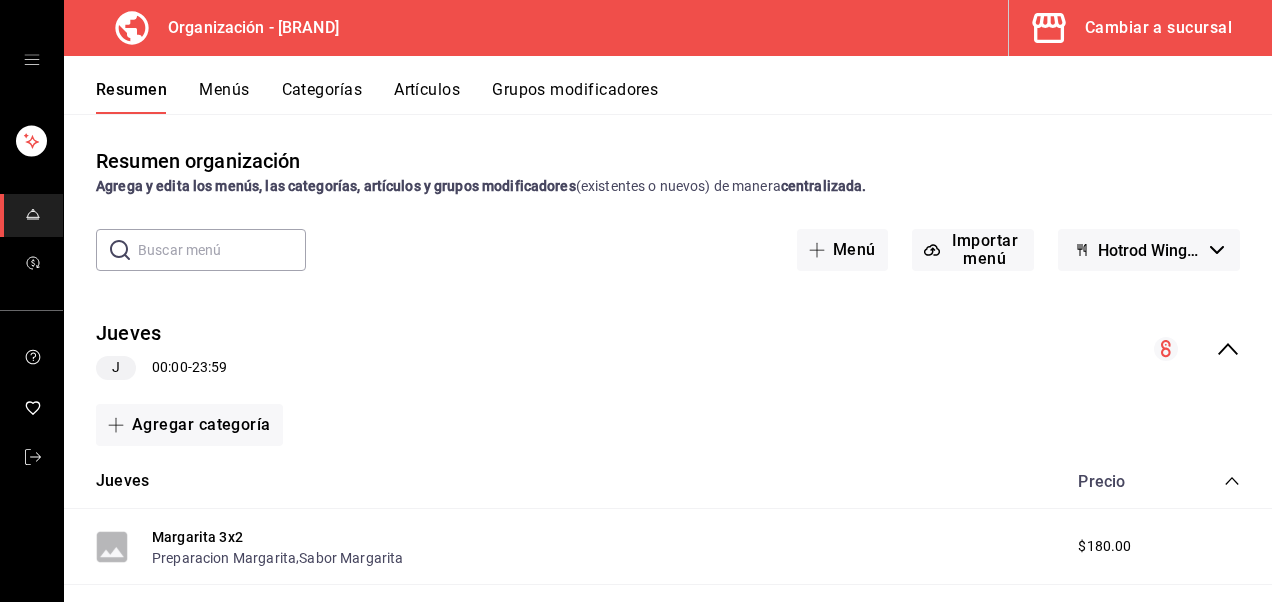 click on "Menús" at bounding box center (224, 97) 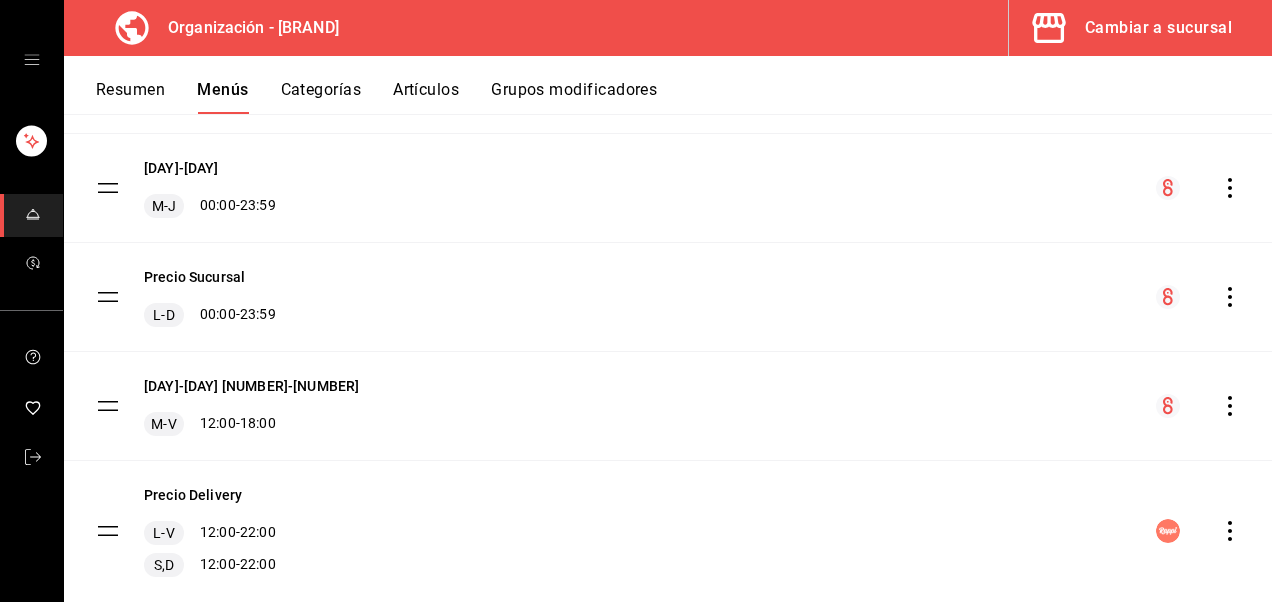 scroll, scrollTop: 263, scrollLeft: 0, axis: vertical 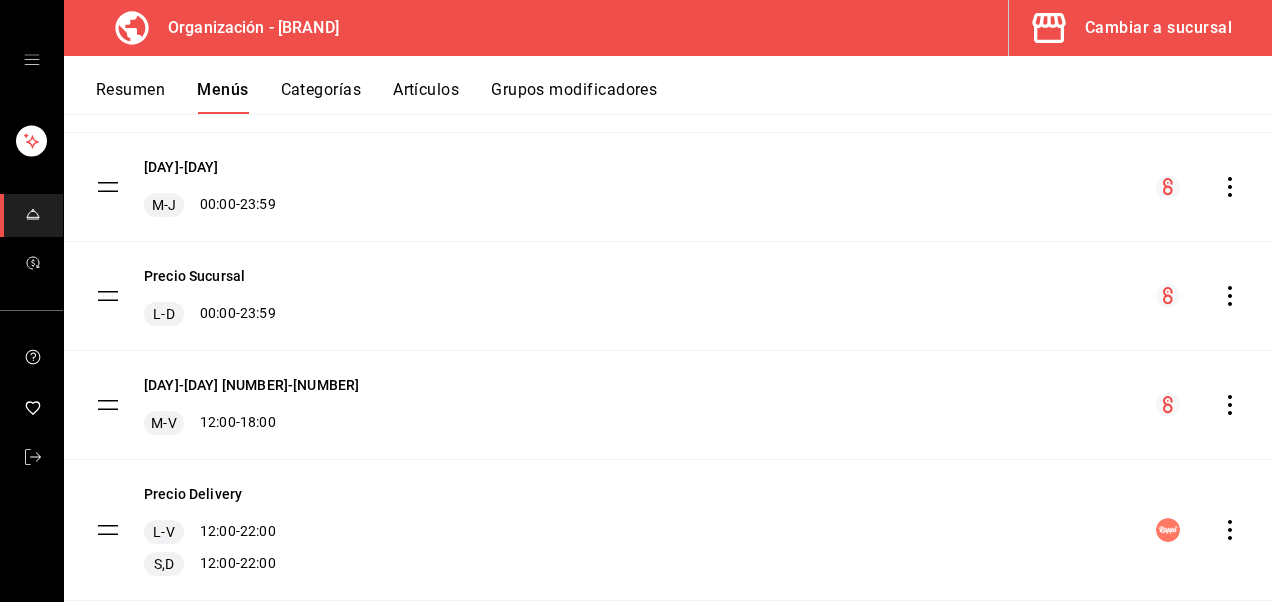 click 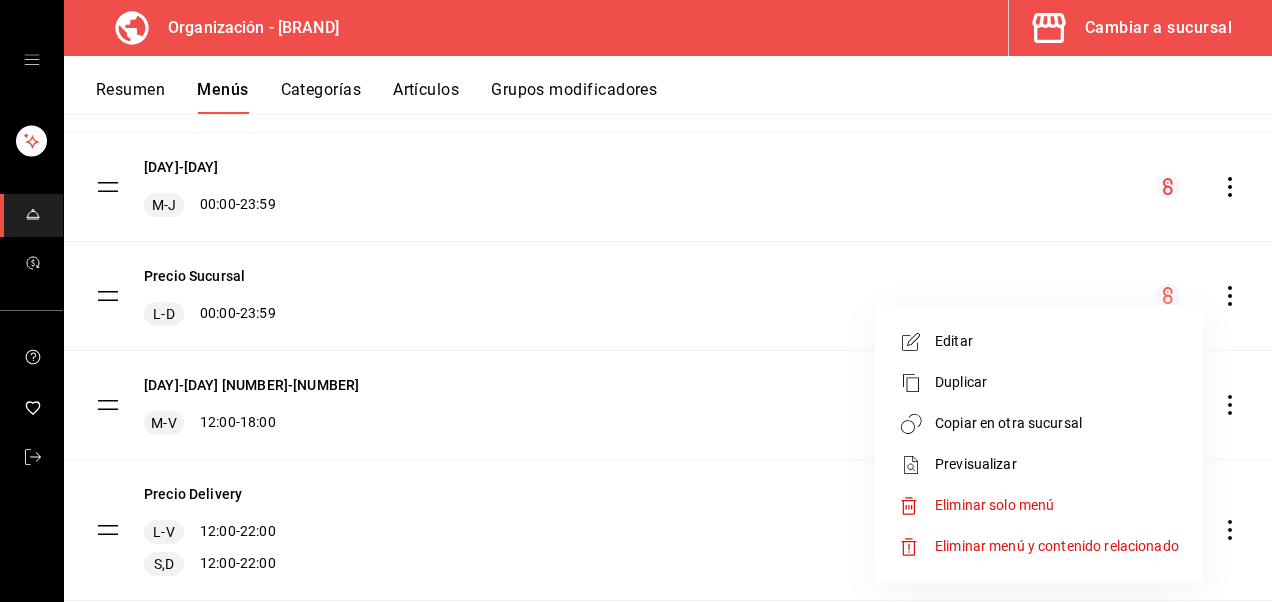 click on "Copiar en otra sucursal" at bounding box center [1057, 423] 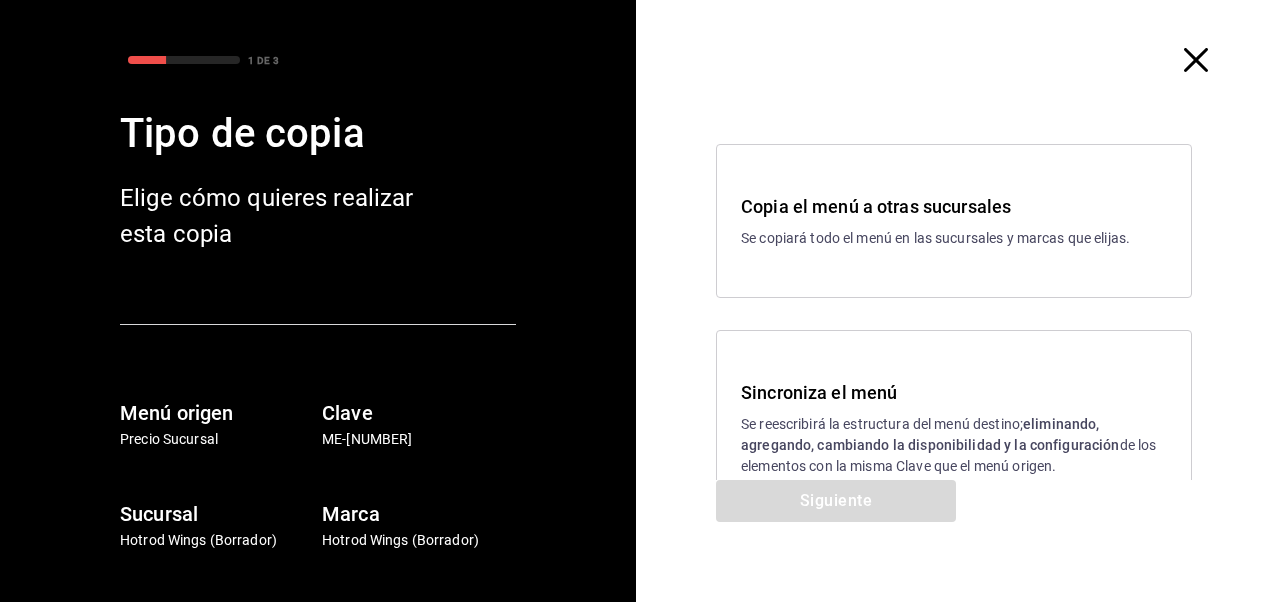 click on "Sincroniza el menú" at bounding box center [954, 392] 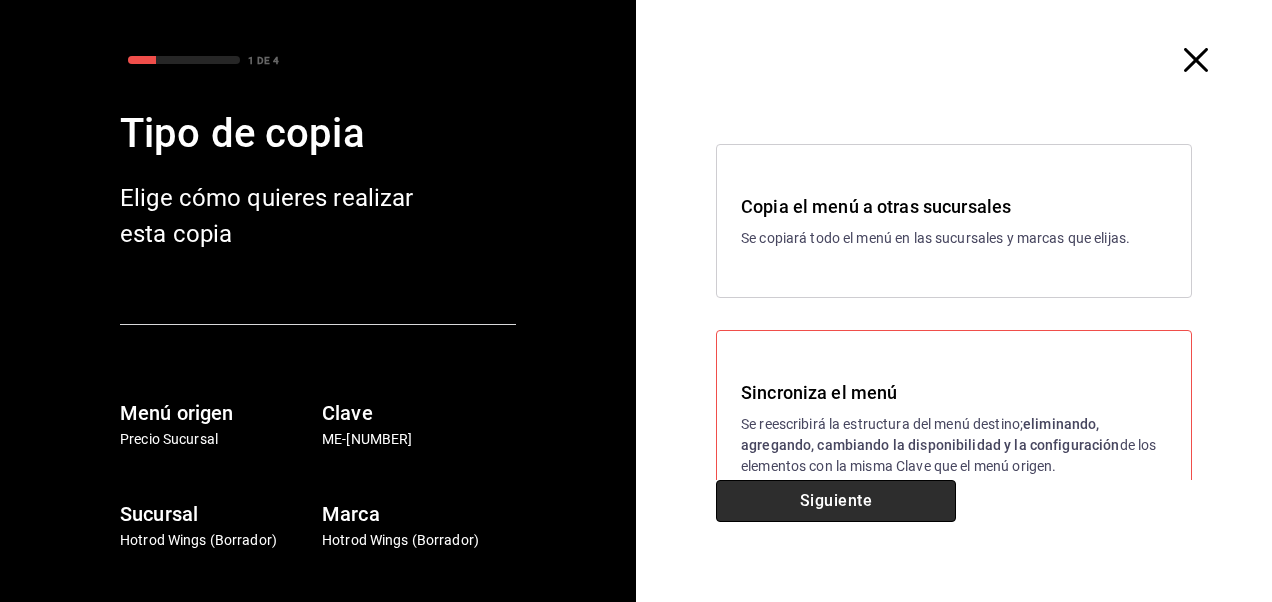 click on "Siguiente" at bounding box center (836, 501) 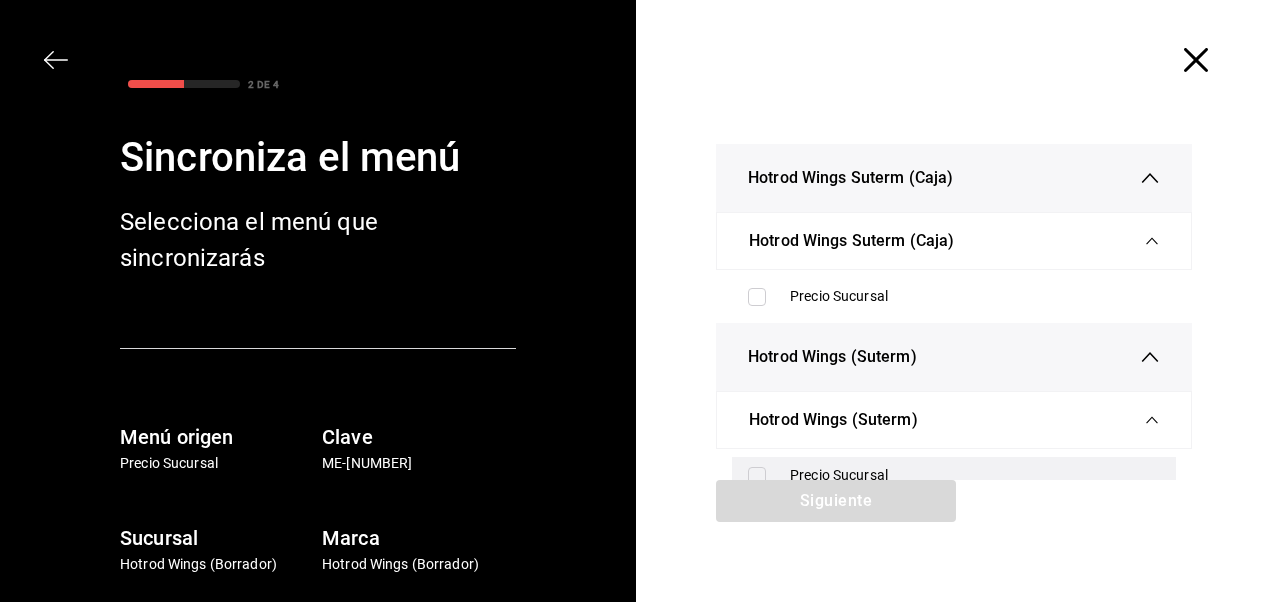click on "Precio Sucursal" at bounding box center [954, 475] 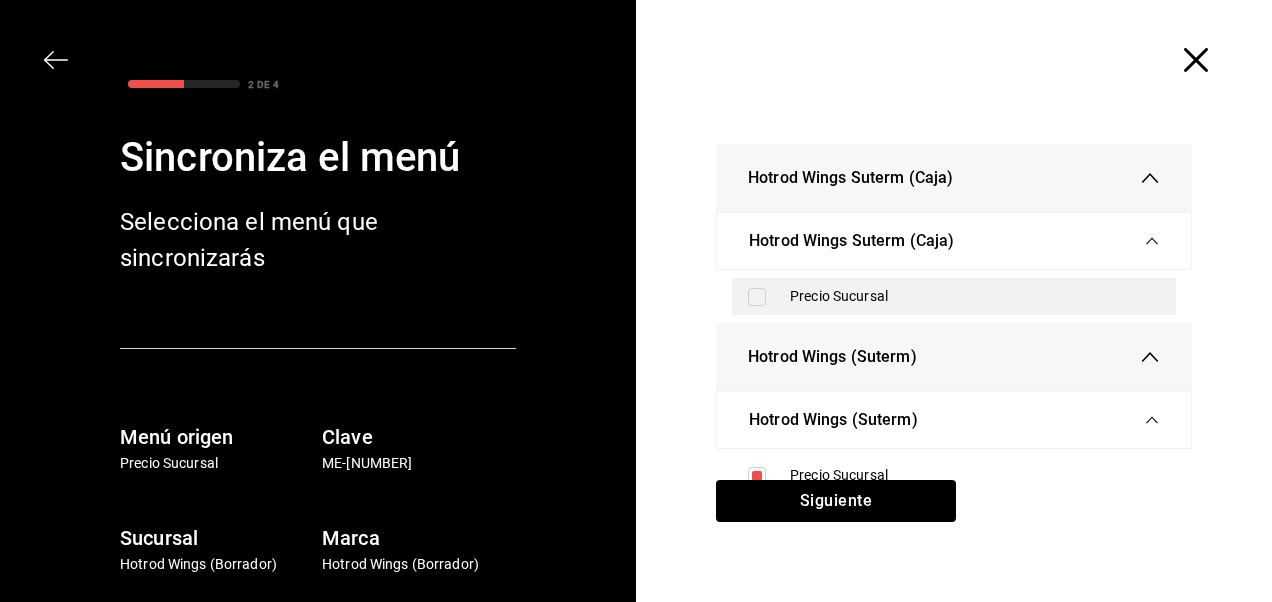 click on "Precio Sucursal" at bounding box center (954, 296) 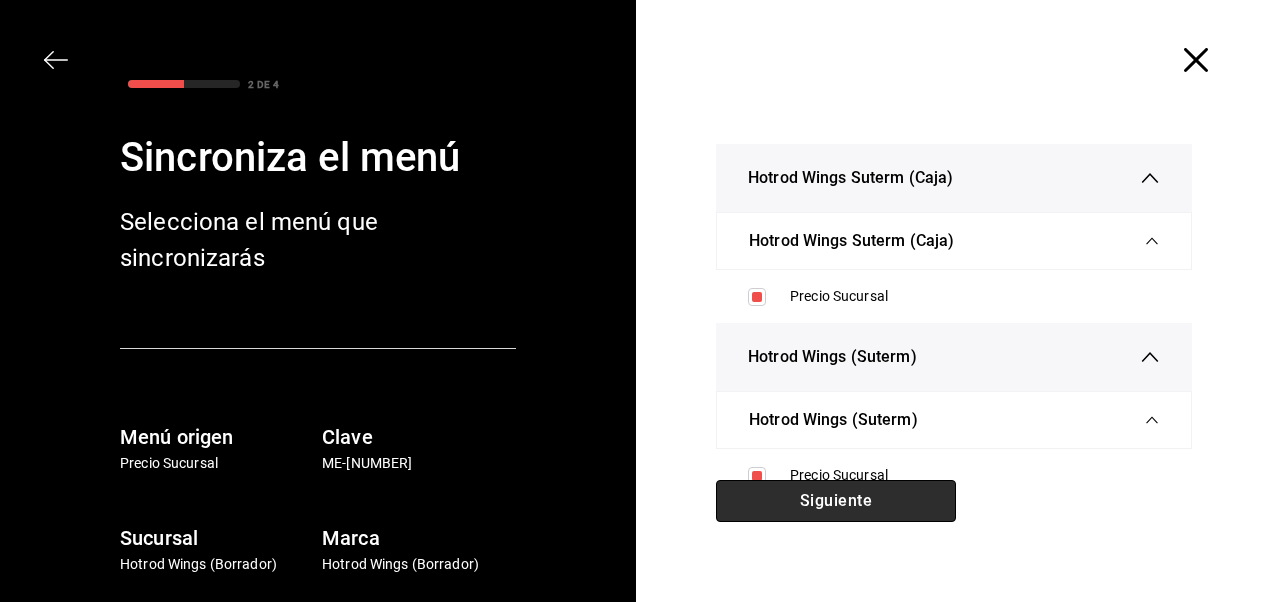 click on "Siguiente" at bounding box center (836, 501) 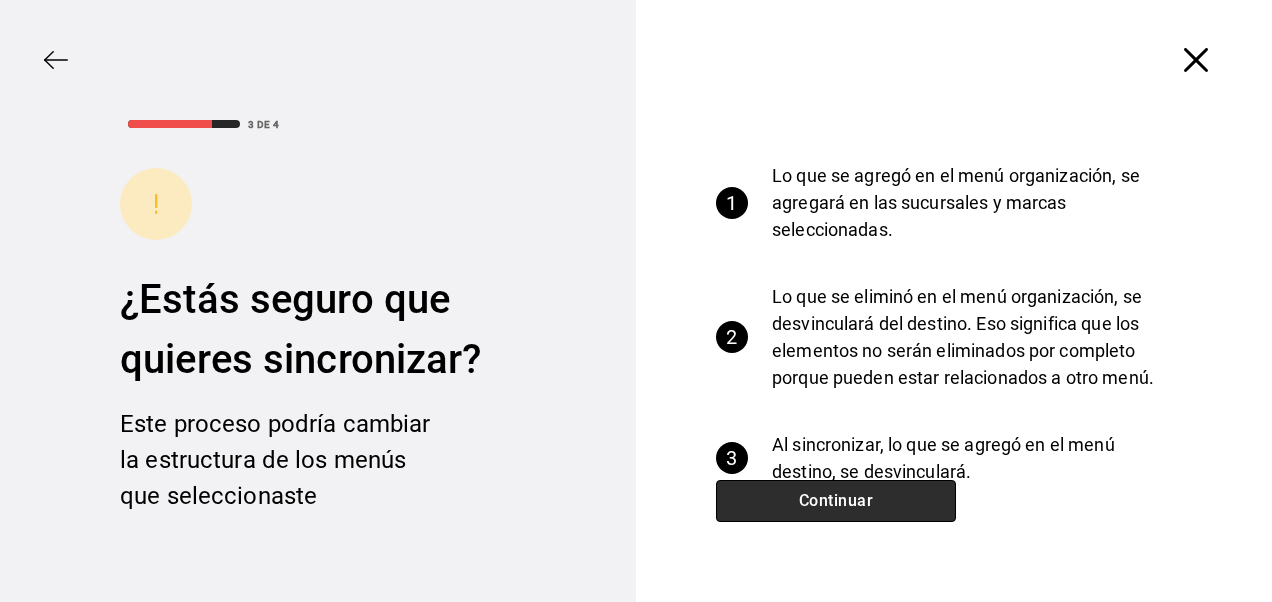 click on "Continuar" at bounding box center [836, 501] 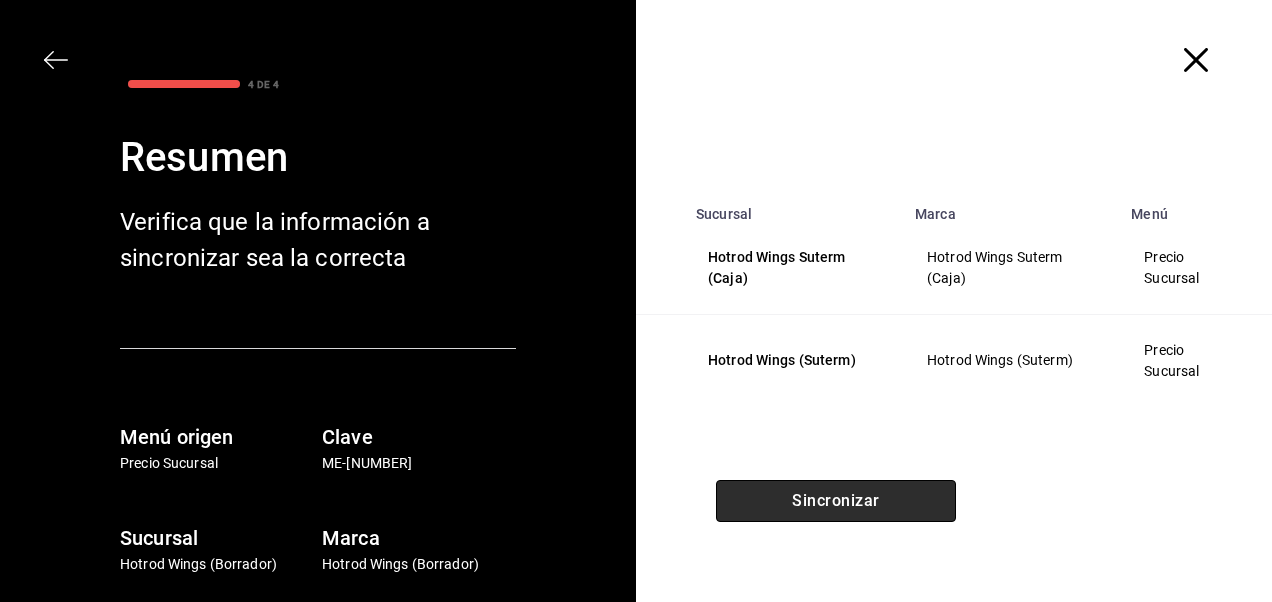 click on "Sincronizar" at bounding box center (836, 501) 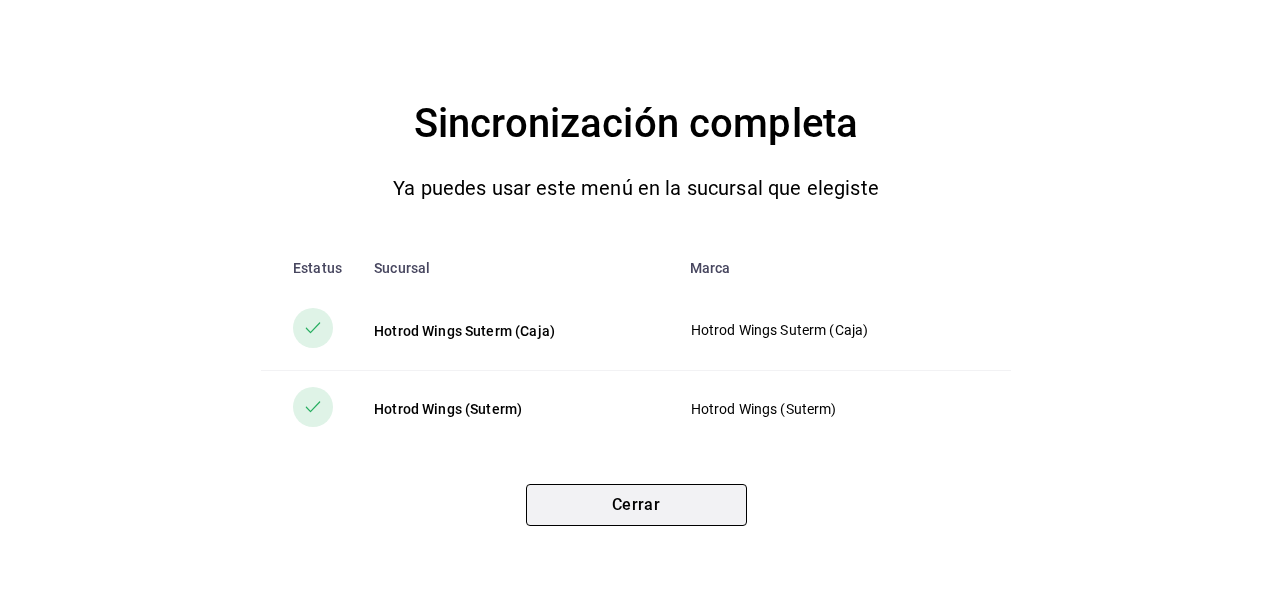 click on "Cerrar" at bounding box center [636, 505] 